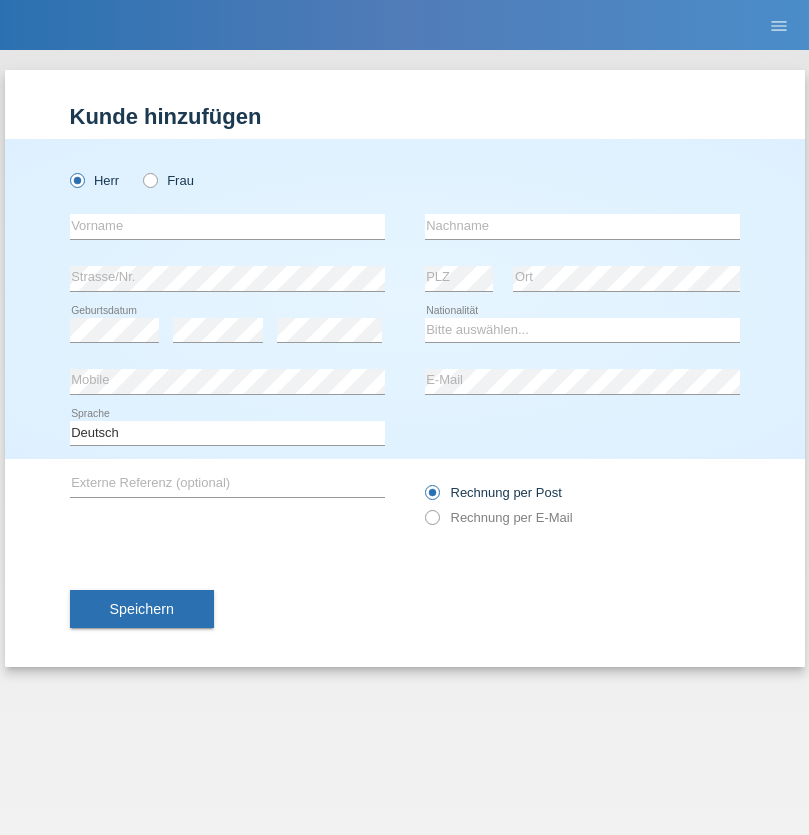 scroll, scrollTop: 0, scrollLeft: 0, axis: both 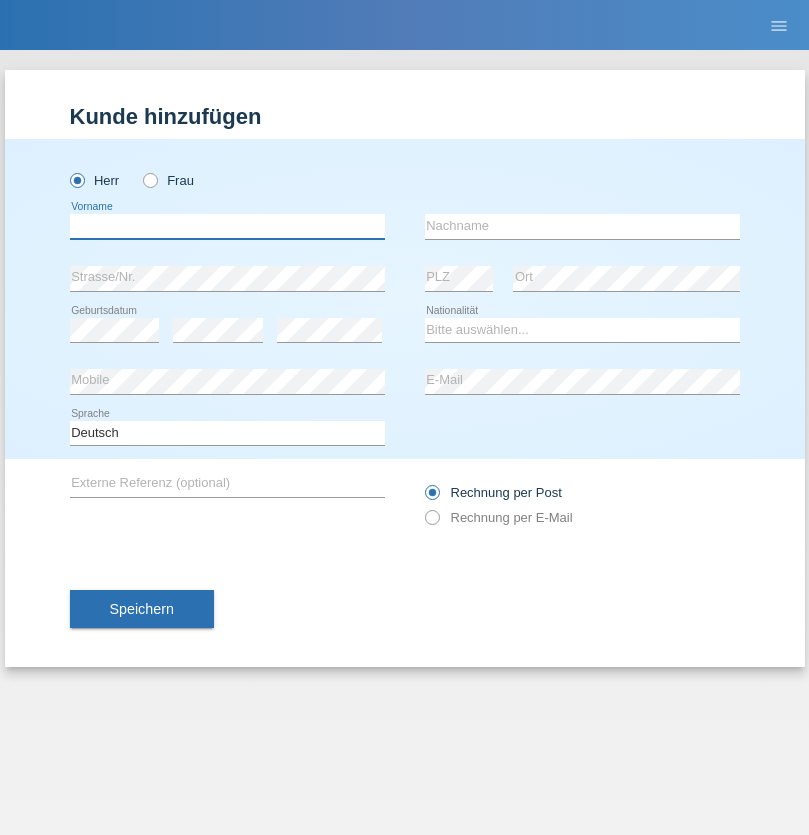 click at bounding box center (227, 226) 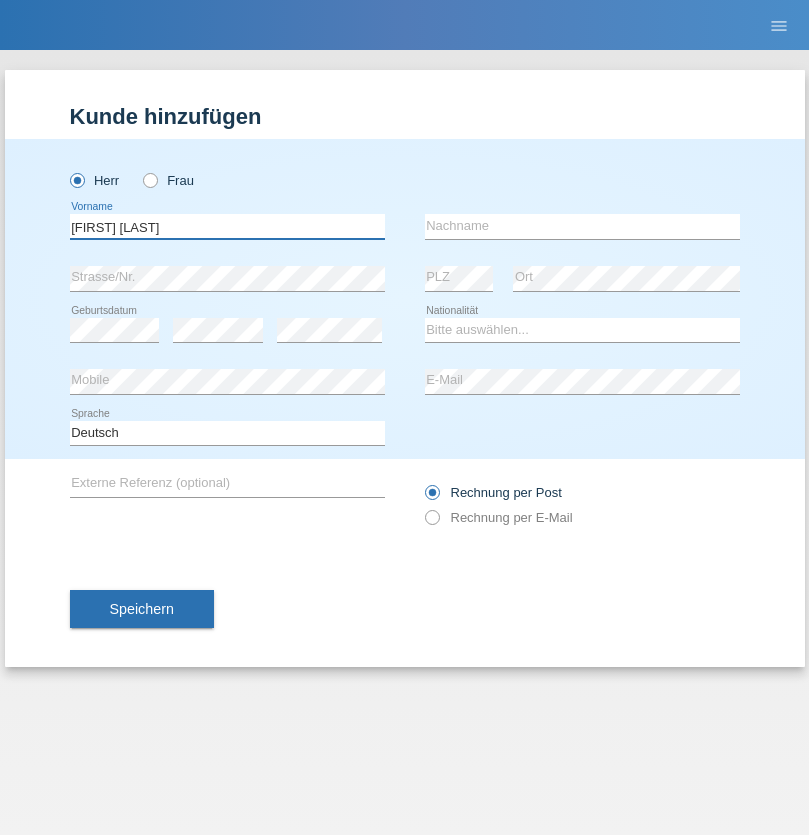 type on "Frank Ivan" 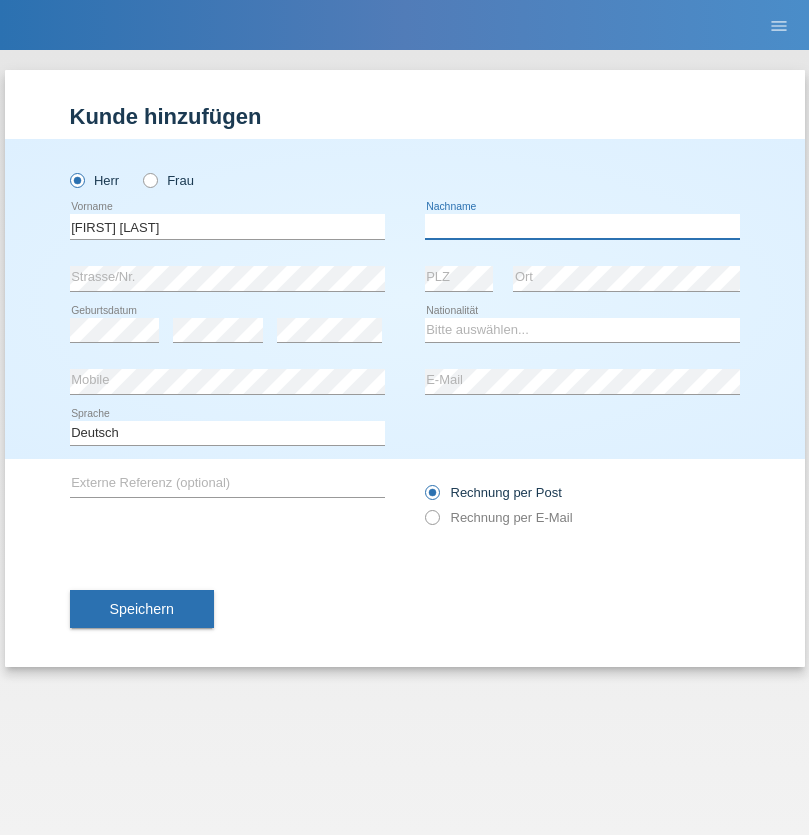 click at bounding box center [582, 226] 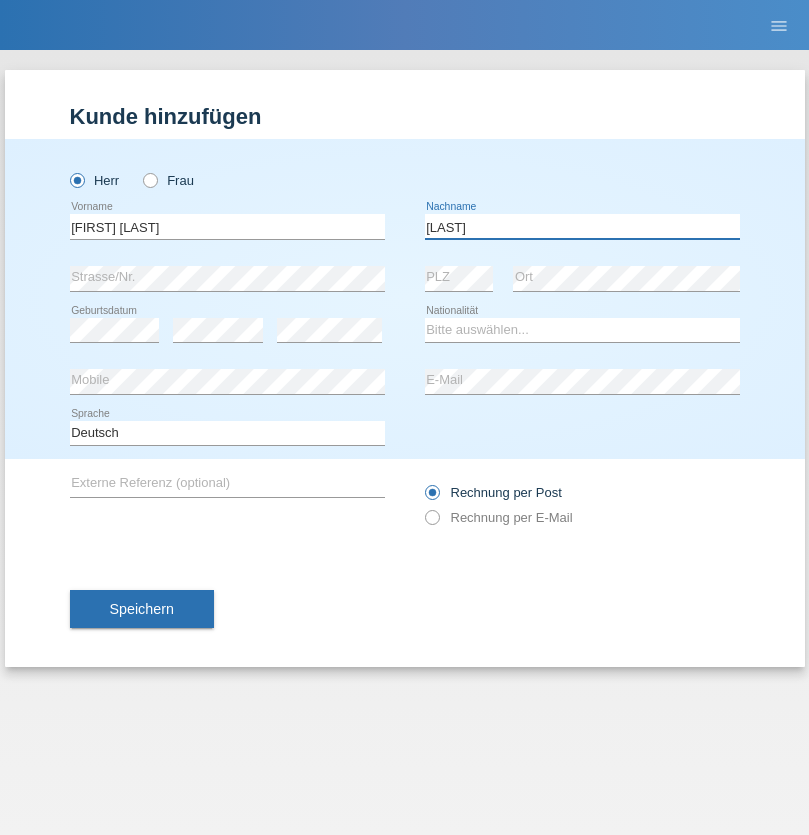 type on "Cortez" 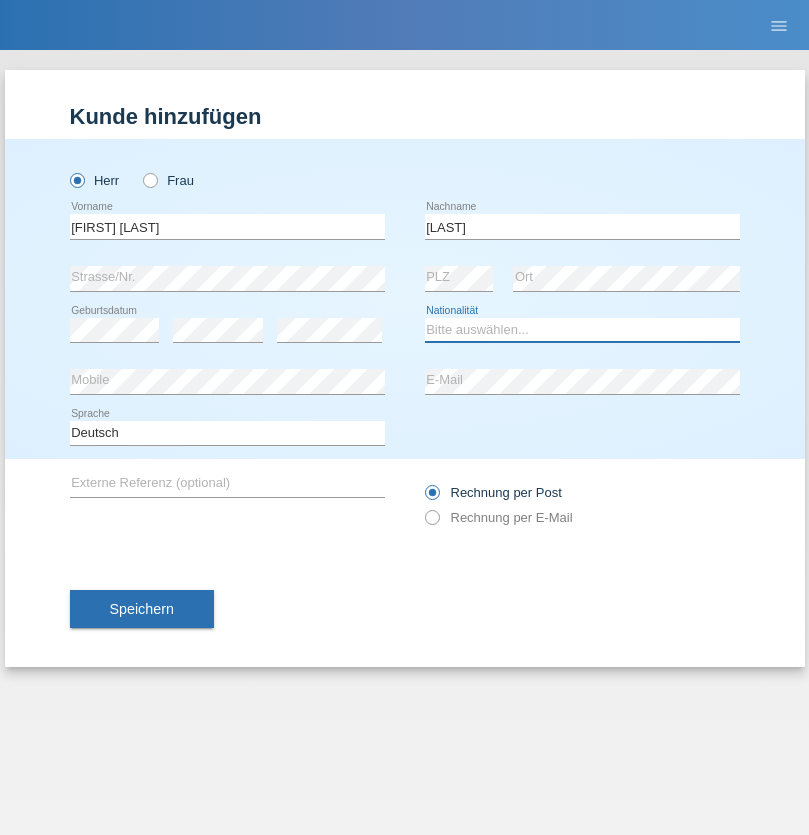 select on "PH" 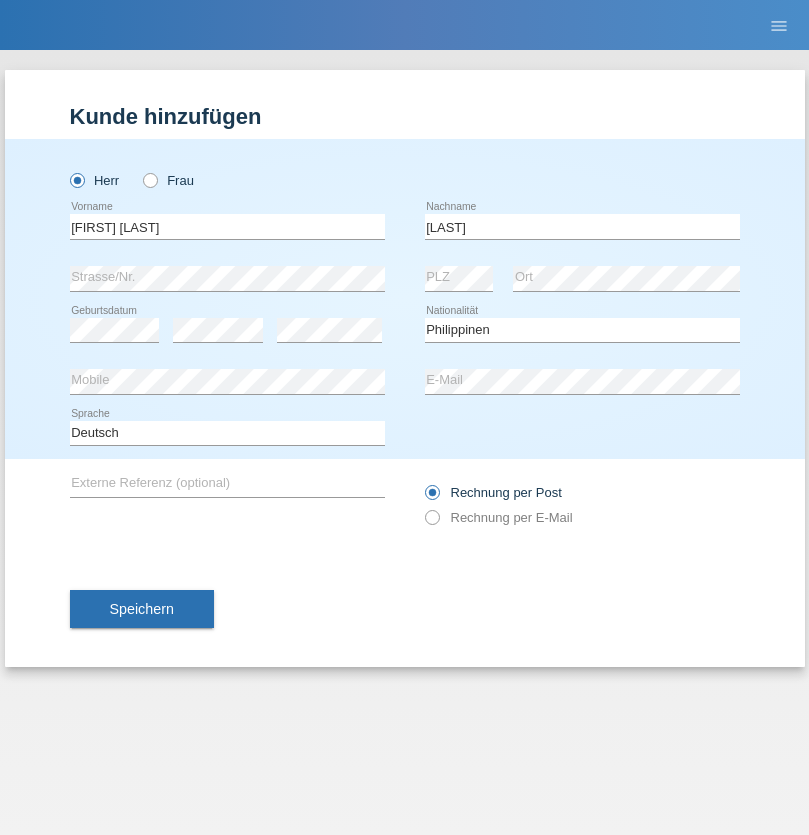 select on "C" 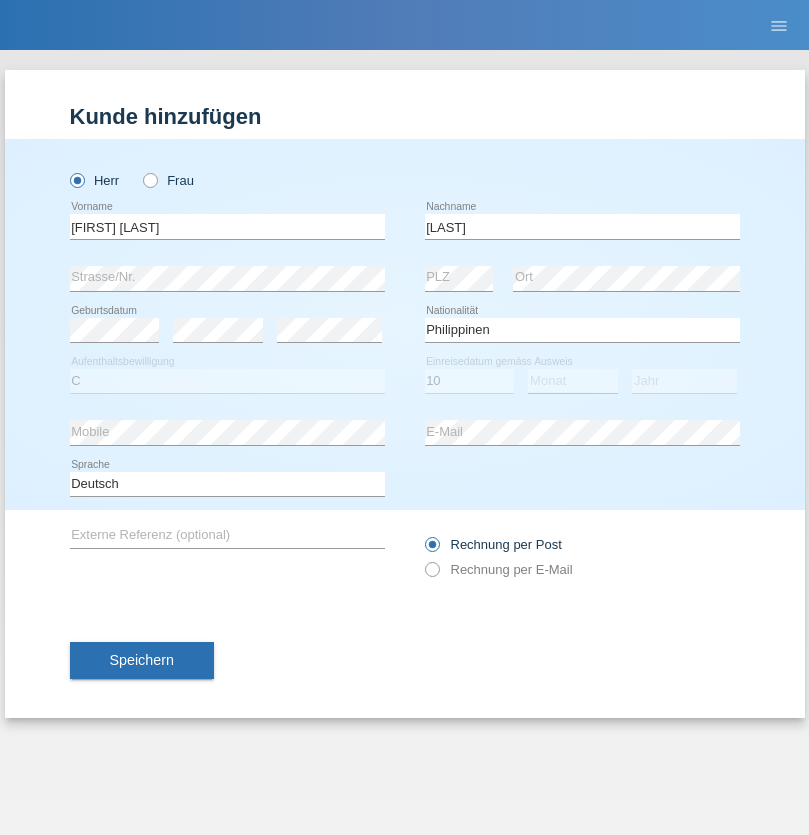 select on "04" 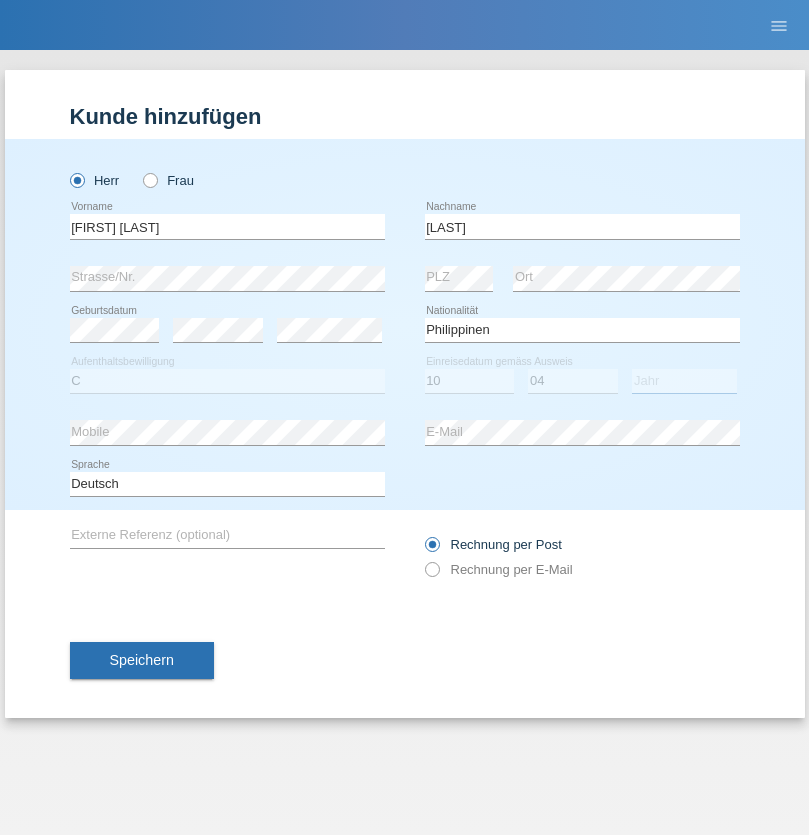 select on "1987" 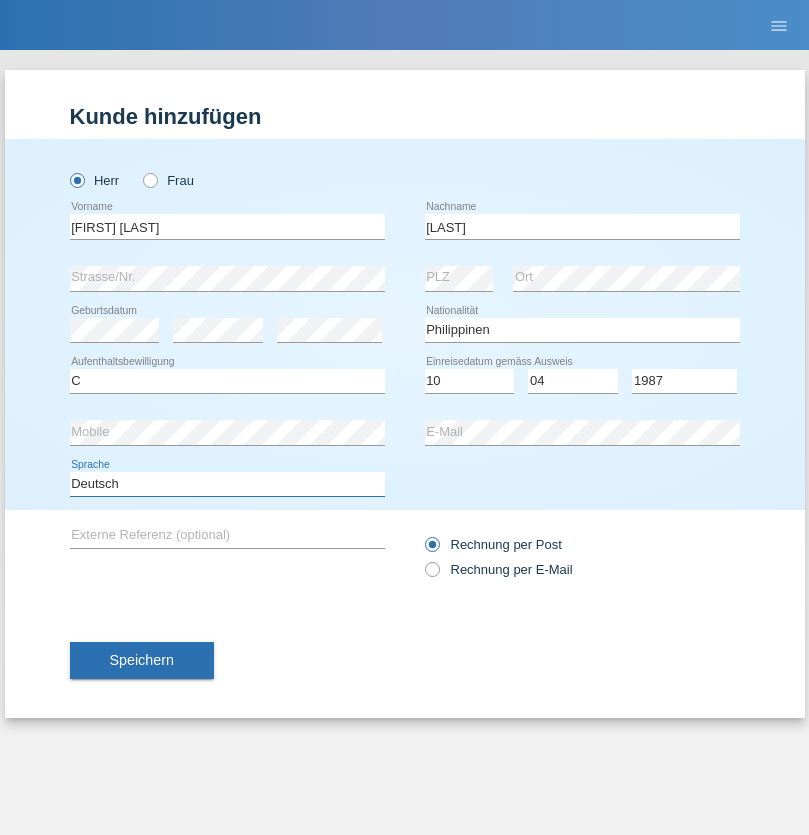 select on "en" 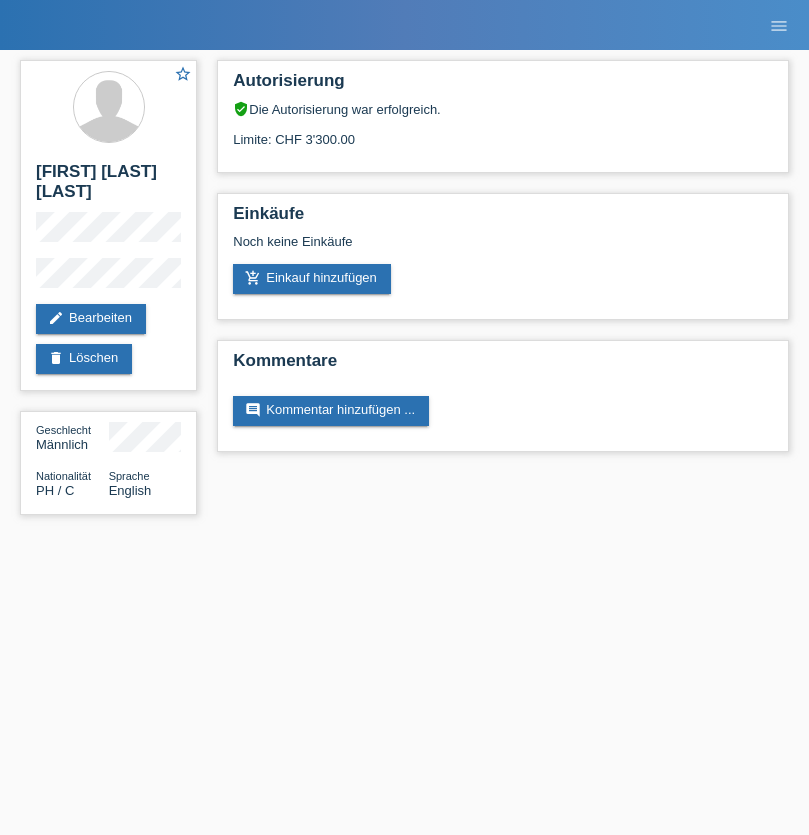 scroll, scrollTop: 0, scrollLeft: 0, axis: both 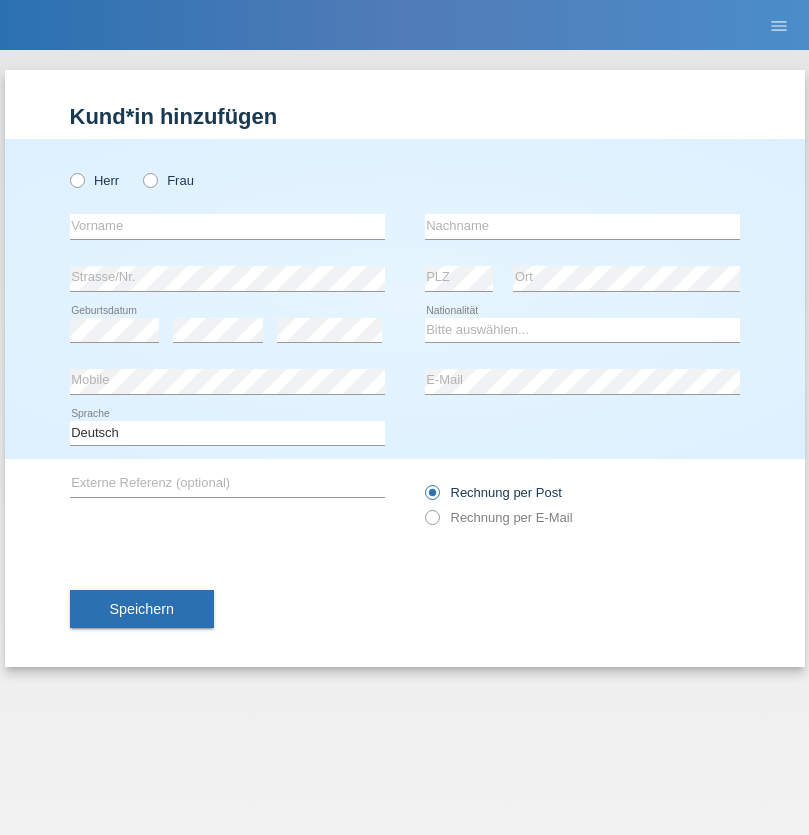 radio on "true" 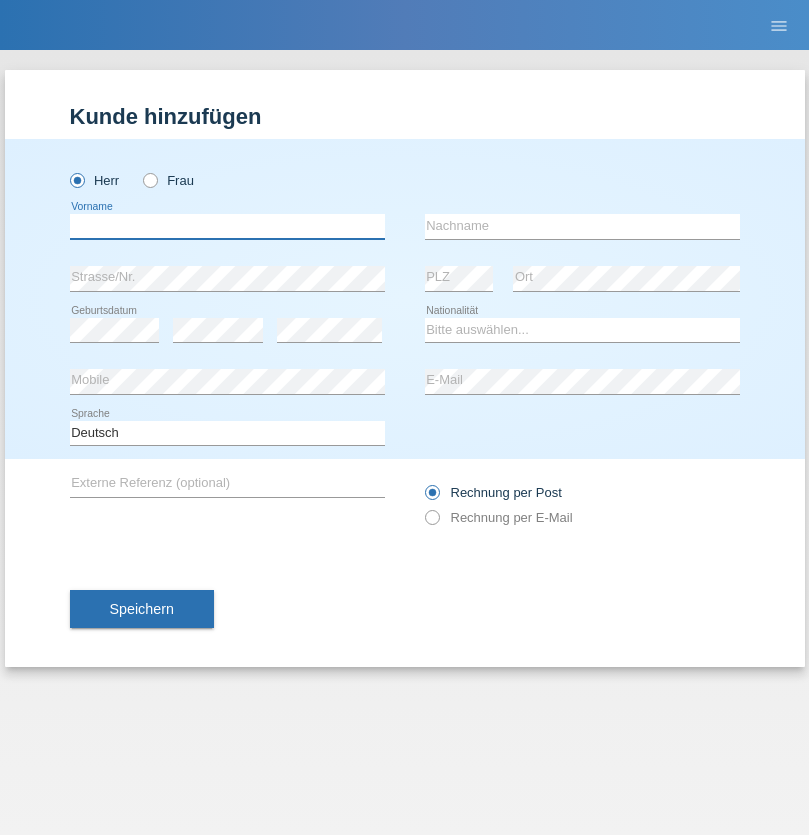 click at bounding box center [227, 226] 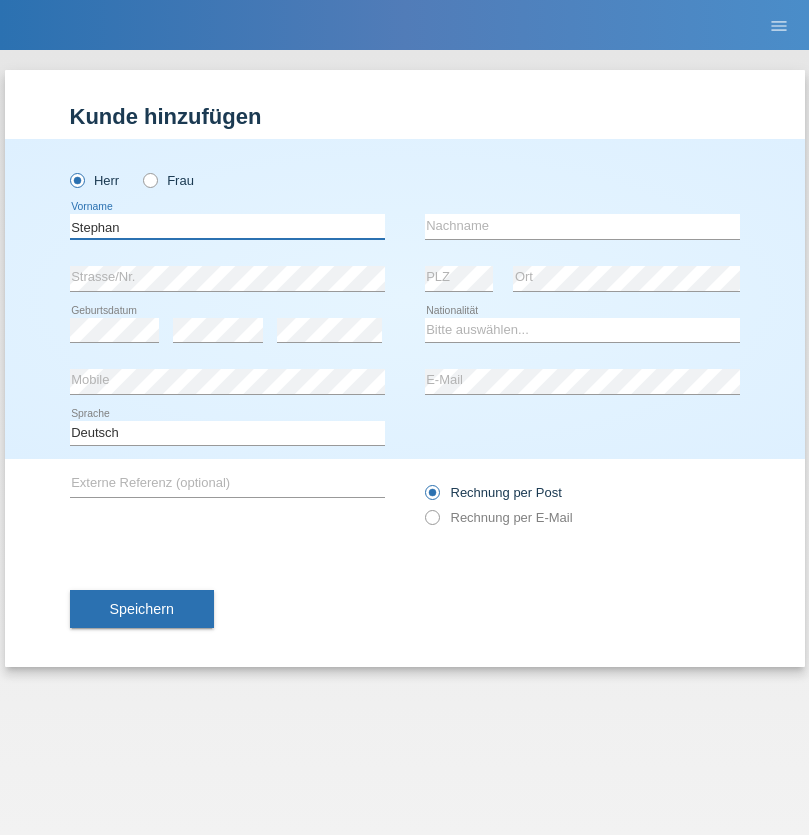 type on "Stephan" 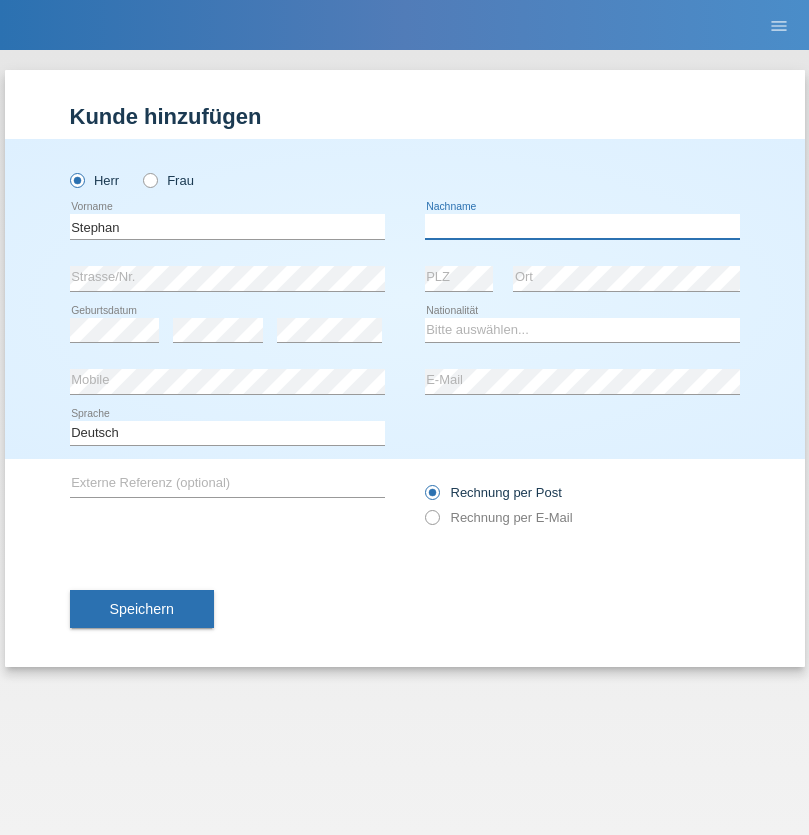 click at bounding box center (582, 226) 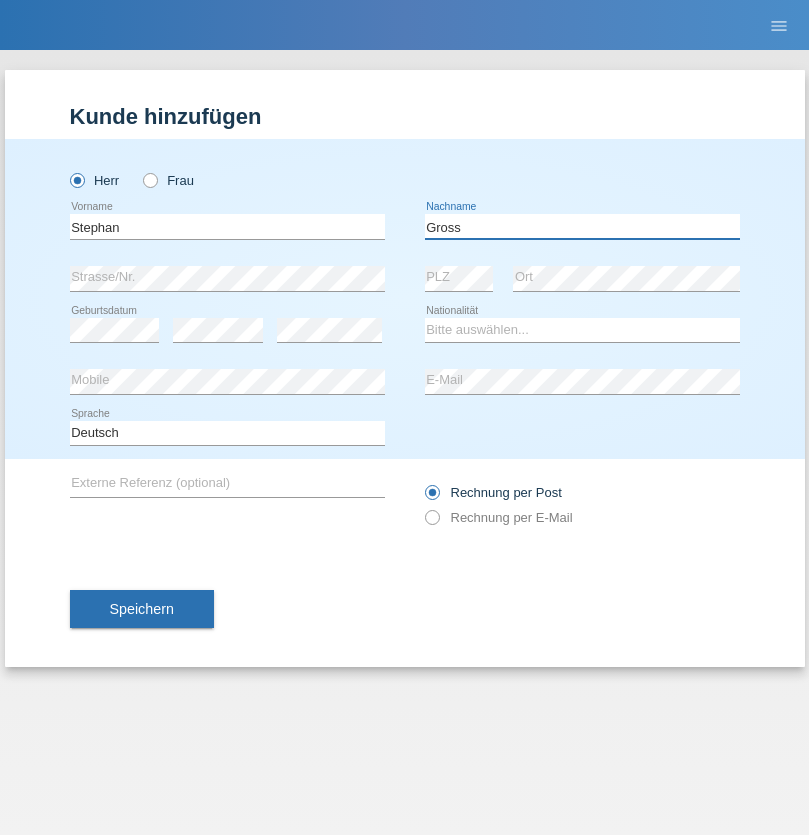 type on "Gross" 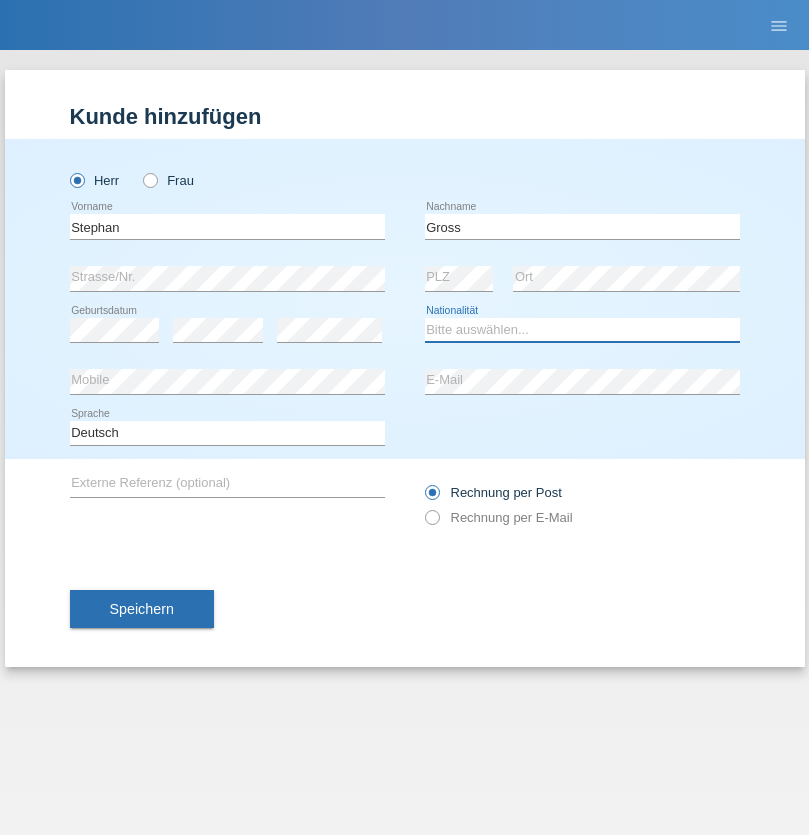 select on "CH" 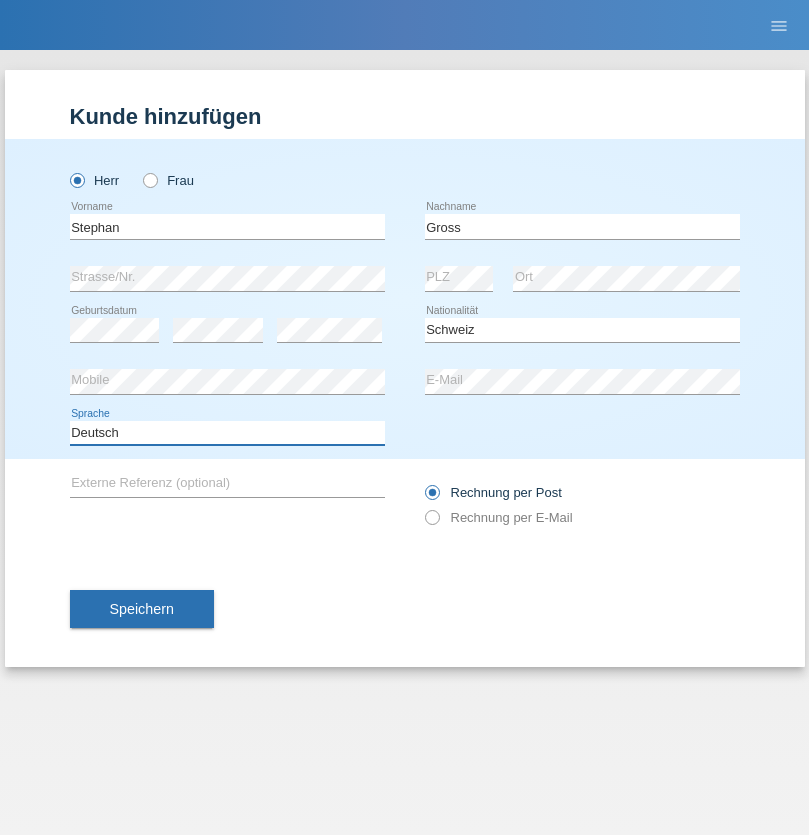 select on "en" 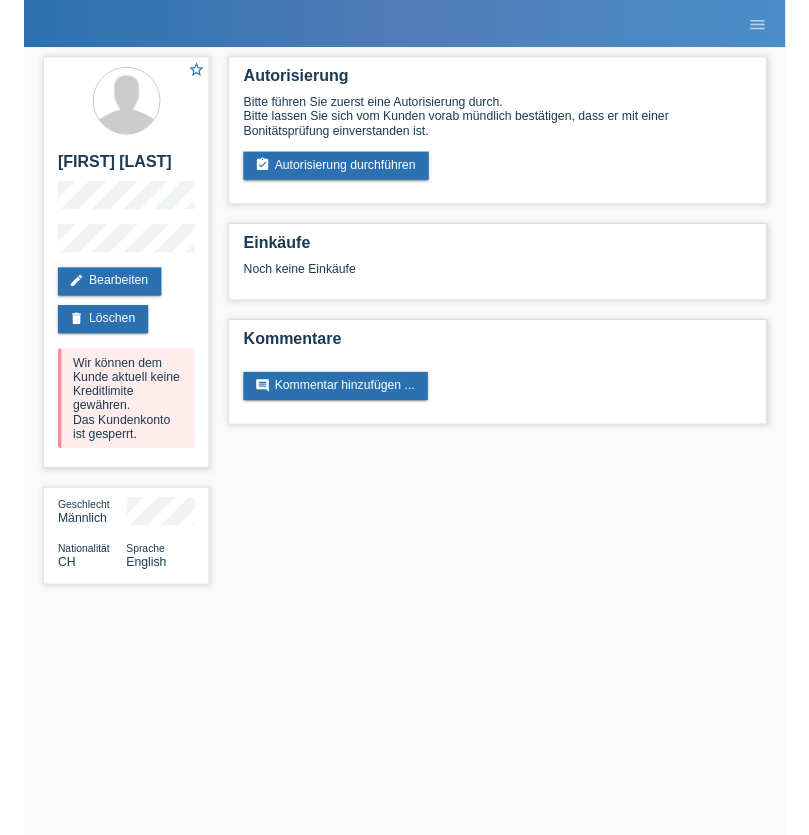scroll, scrollTop: 0, scrollLeft: 0, axis: both 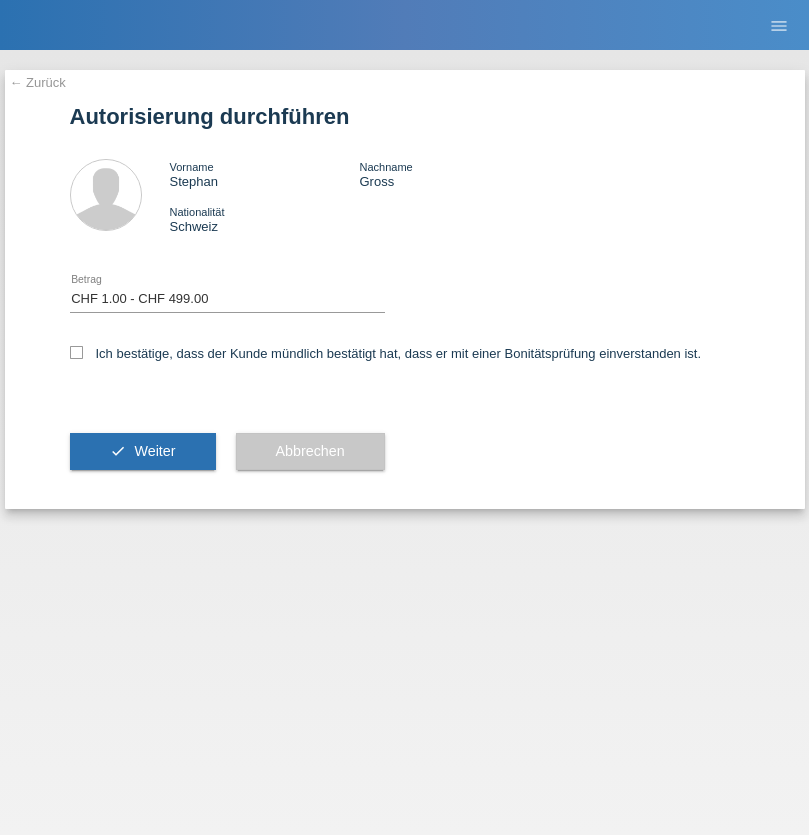 select on "1" 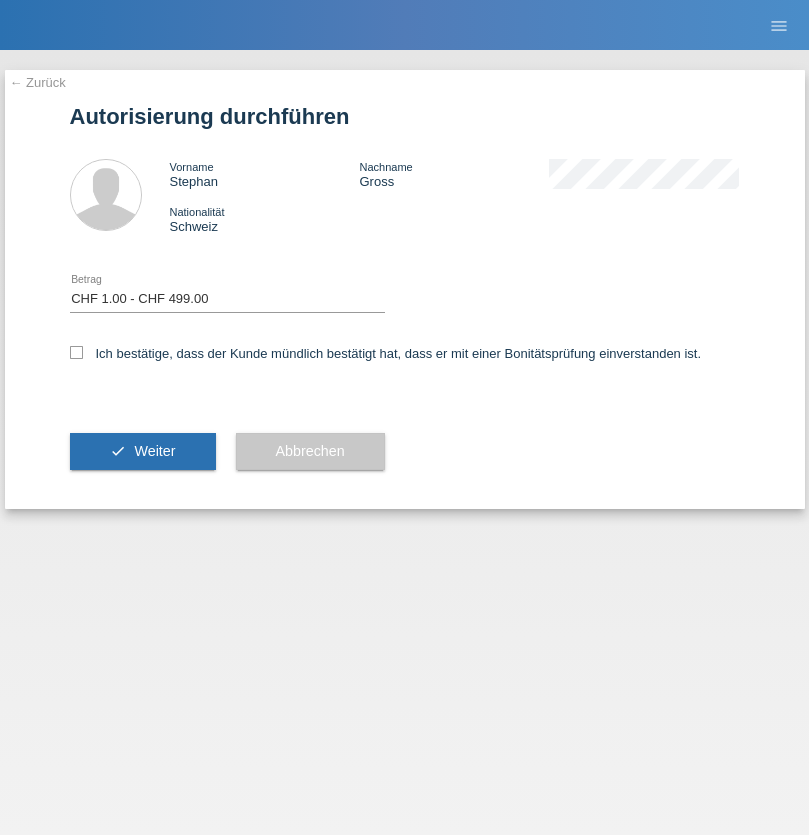 checkbox on "true" 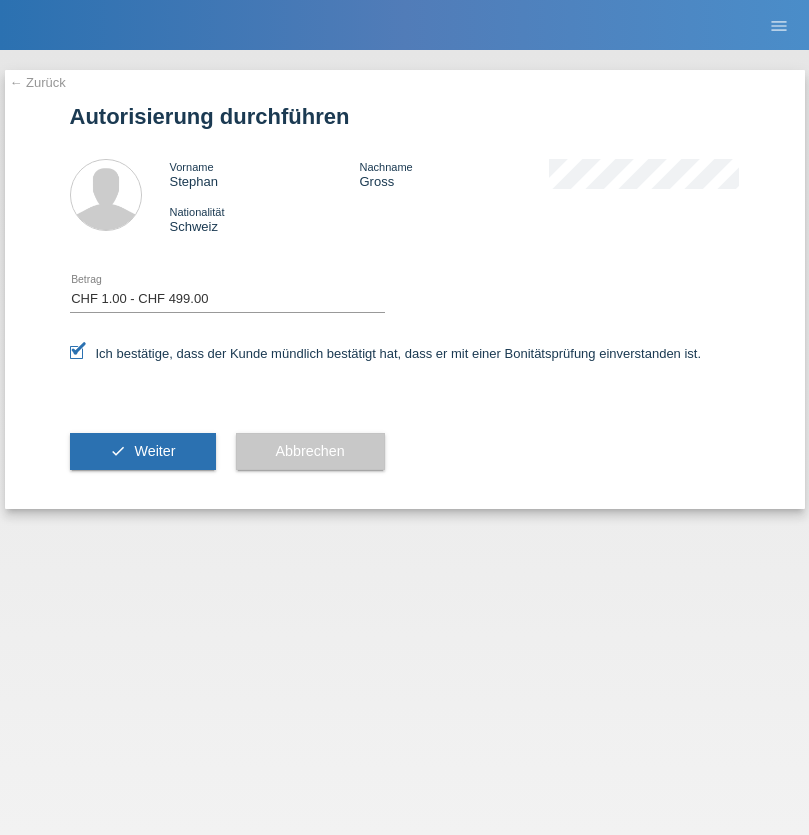 scroll, scrollTop: 0, scrollLeft: 0, axis: both 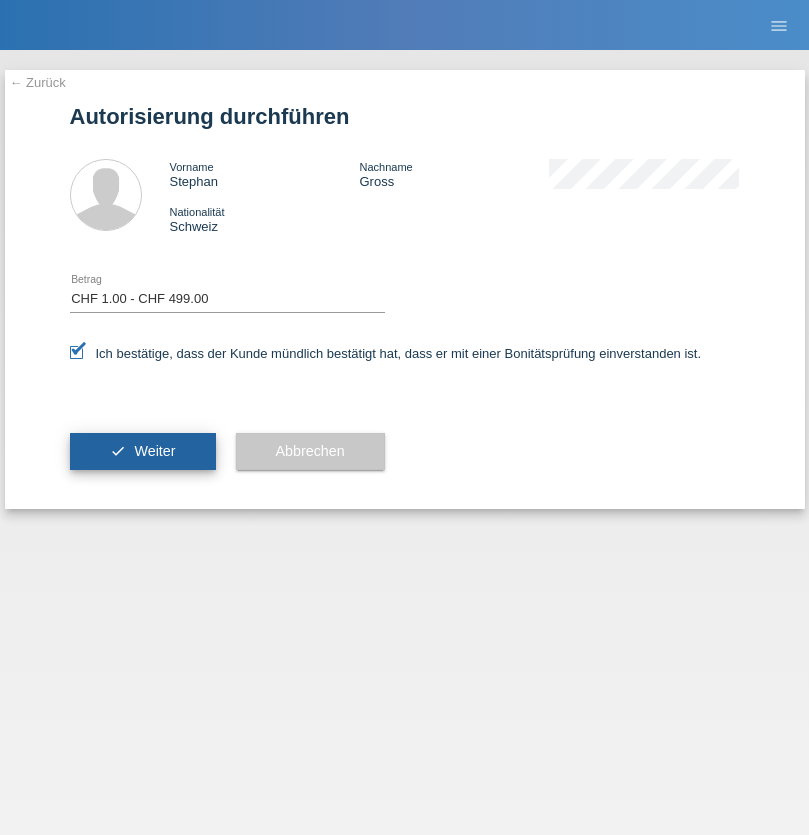 click on "Weiter" at bounding box center (154, 451) 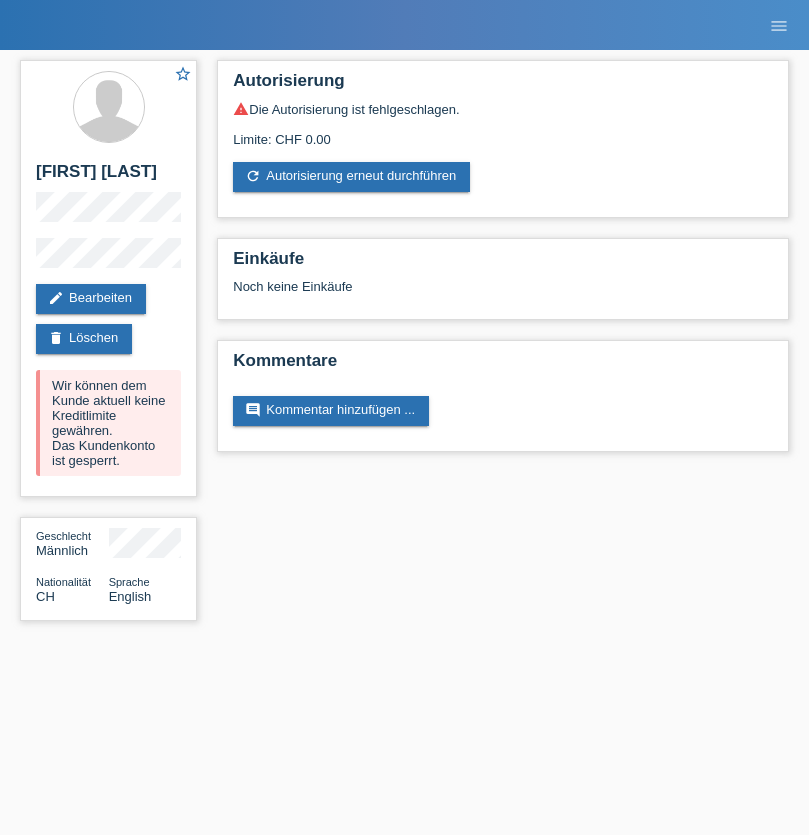 scroll, scrollTop: 0, scrollLeft: 0, axis: both 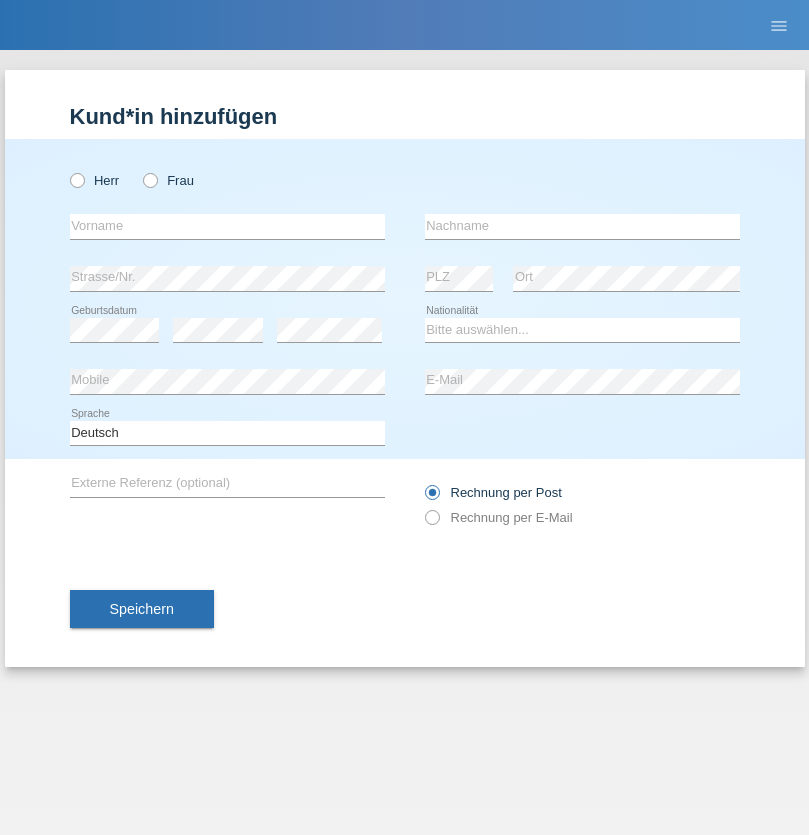 radio on "true" 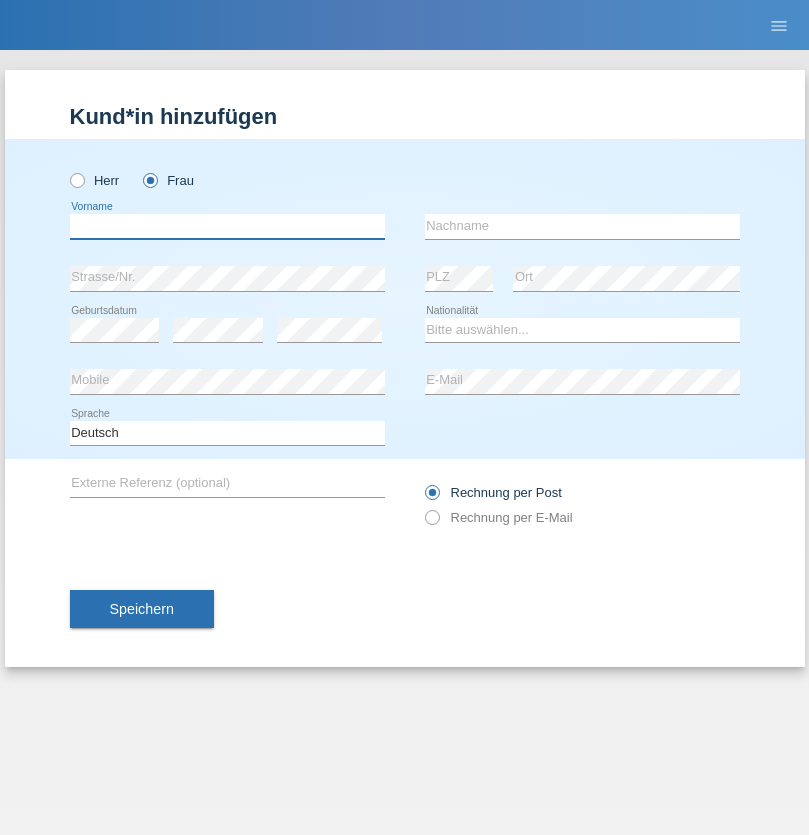 click at bounding box center [227, 226] 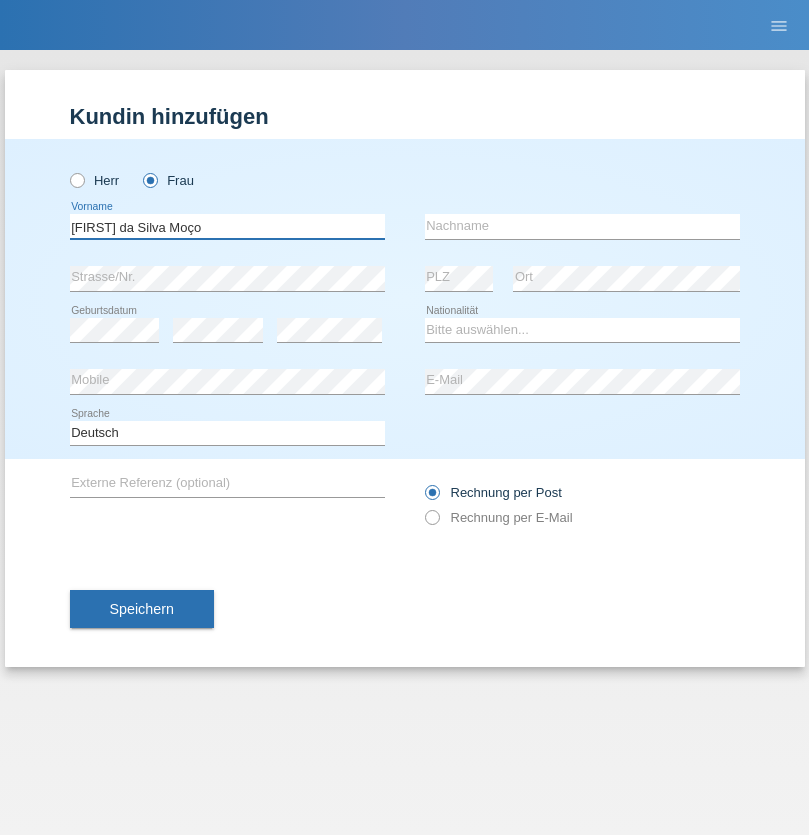 type on "[FIRST] da Silva Moço" 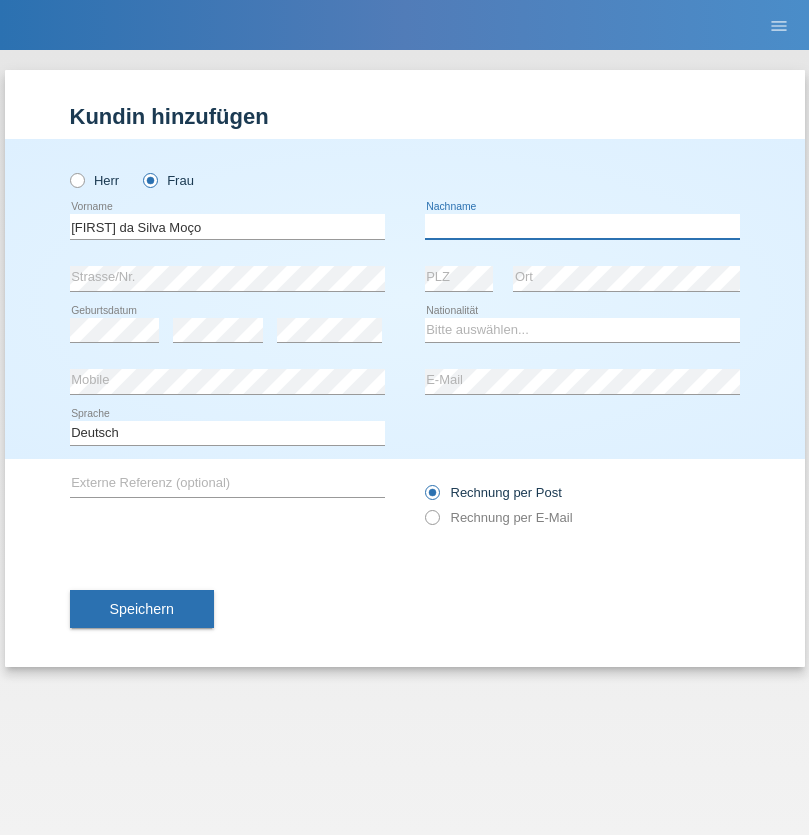 click at bounding box center [582, 226] 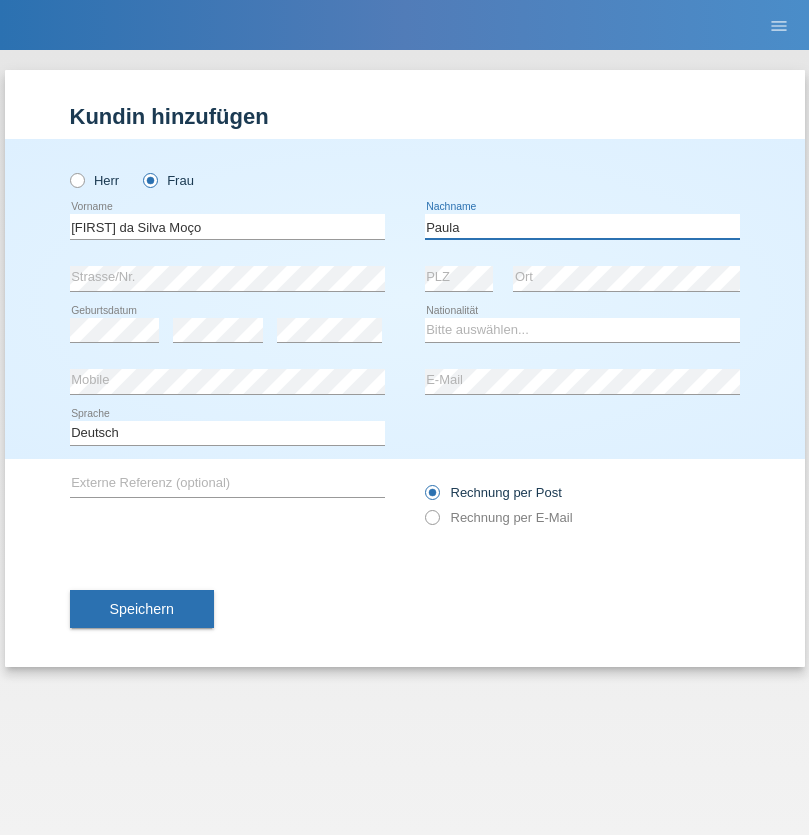 type on "Paula" 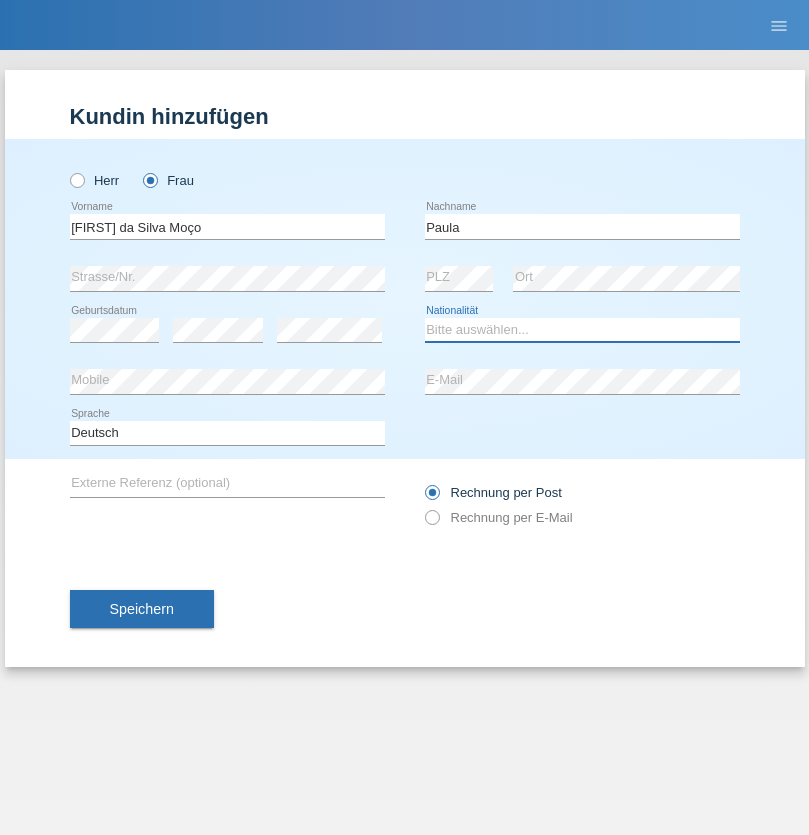 select on "PT" 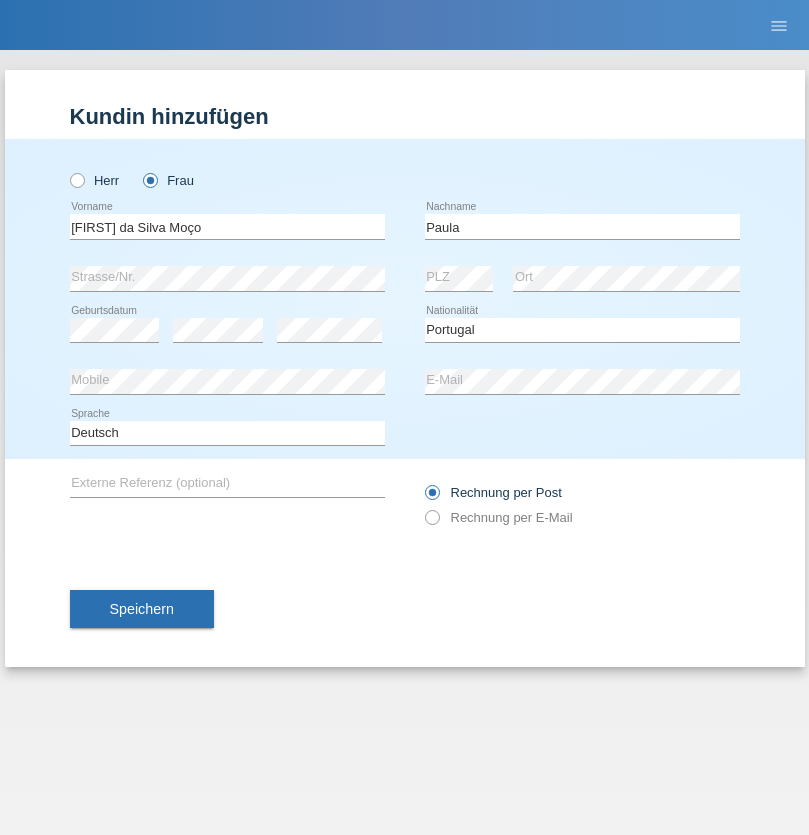 select on "C" 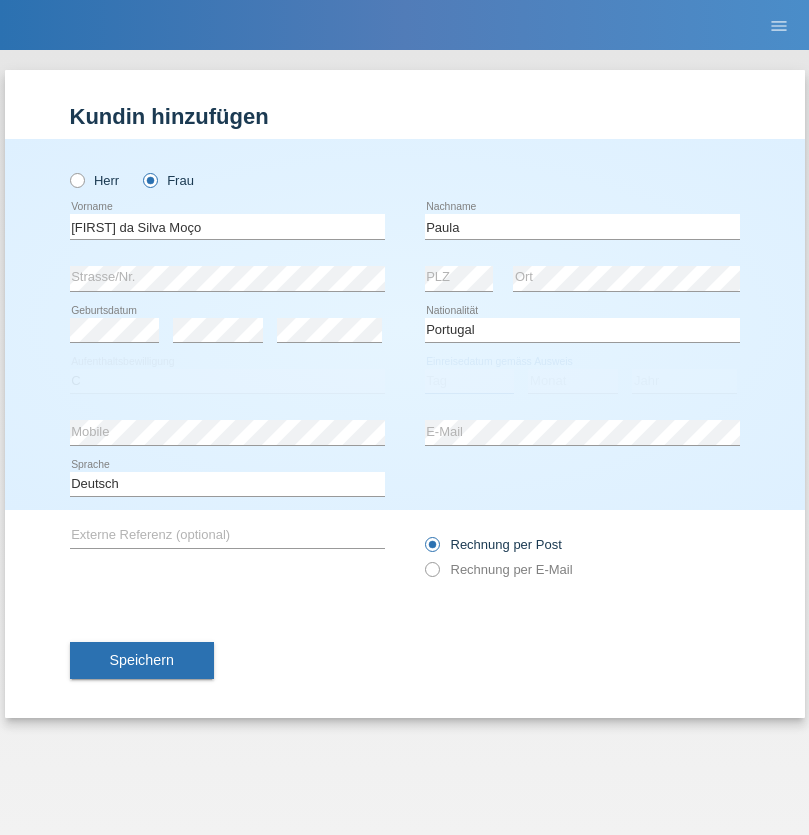 select on "28" 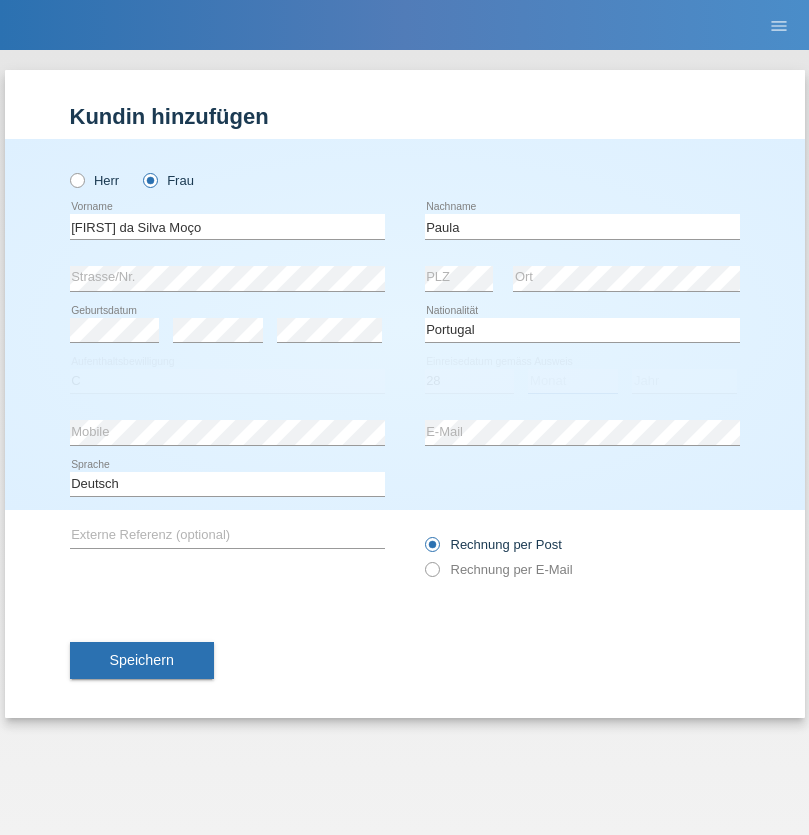 select on "03" 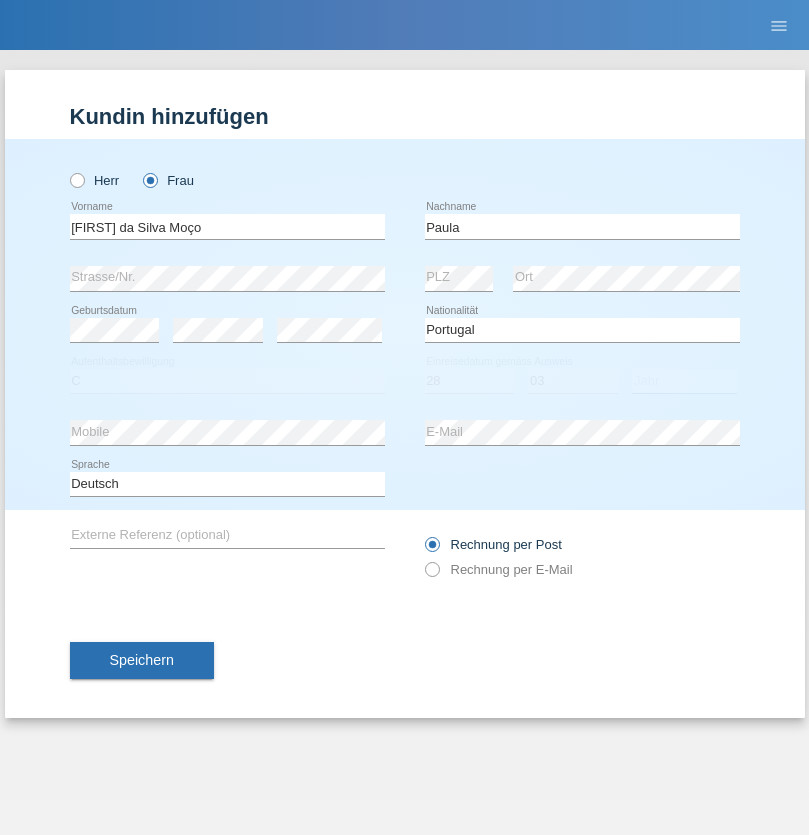 select on "2005" 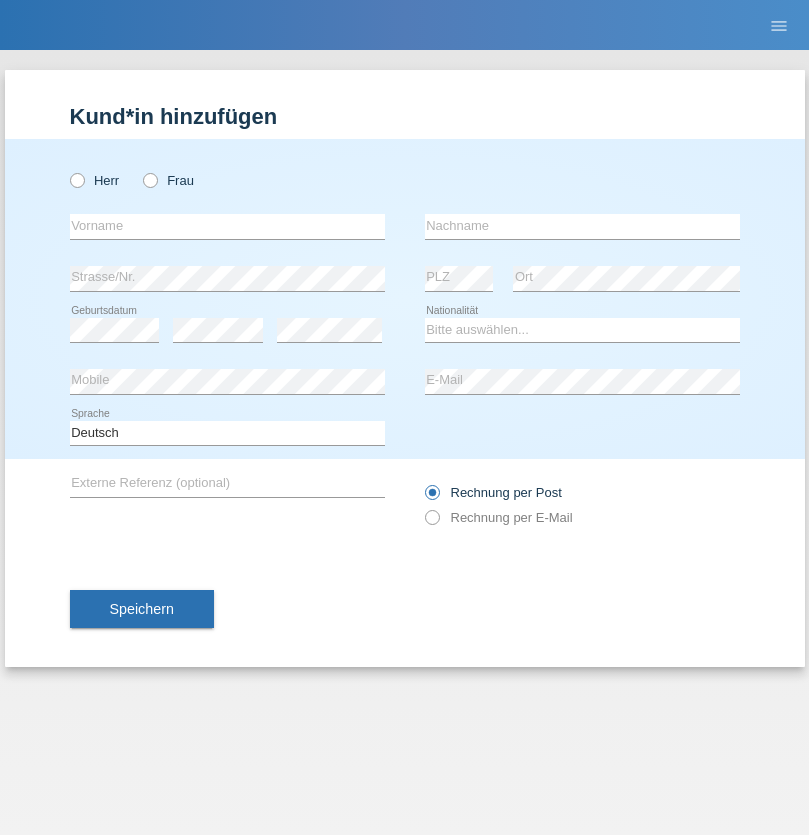 scroll, scrollTop: 0, scrollLeft: 0, axis: both 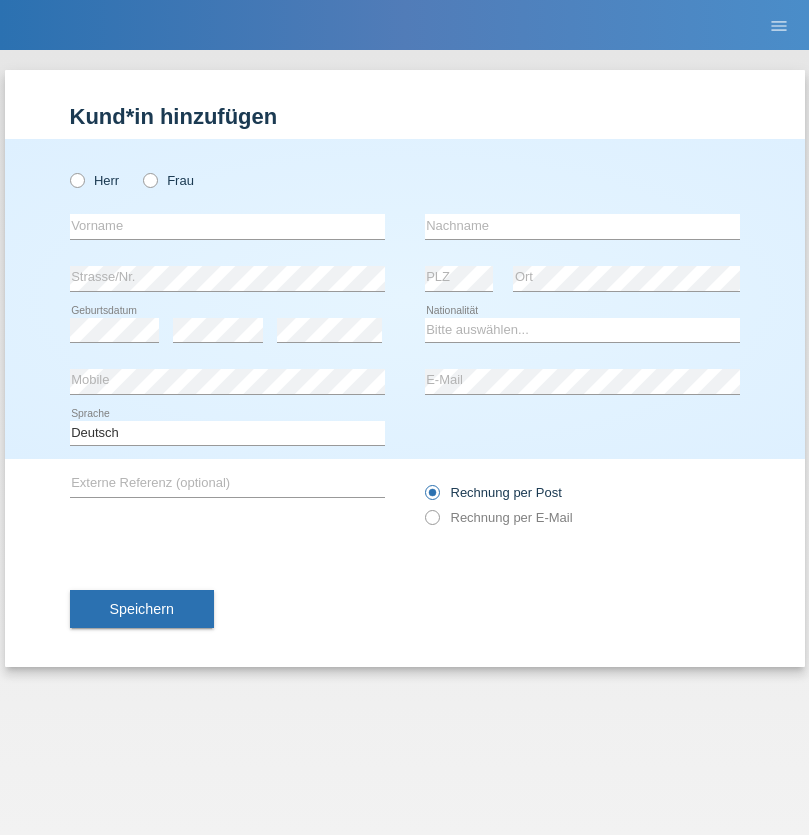 radio on "true" 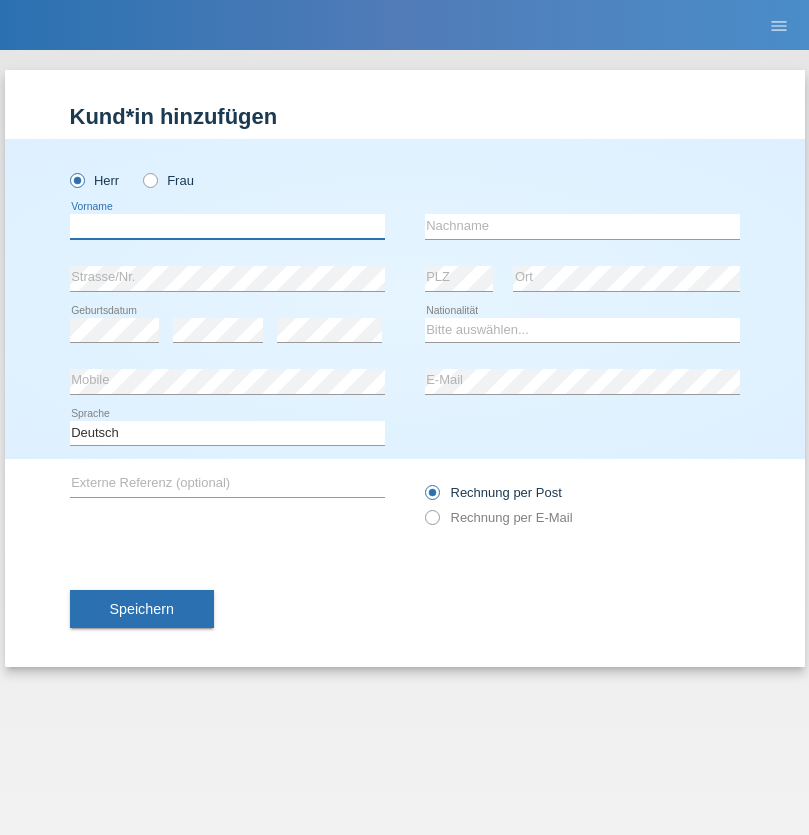 click at bounding box center (227, 226) 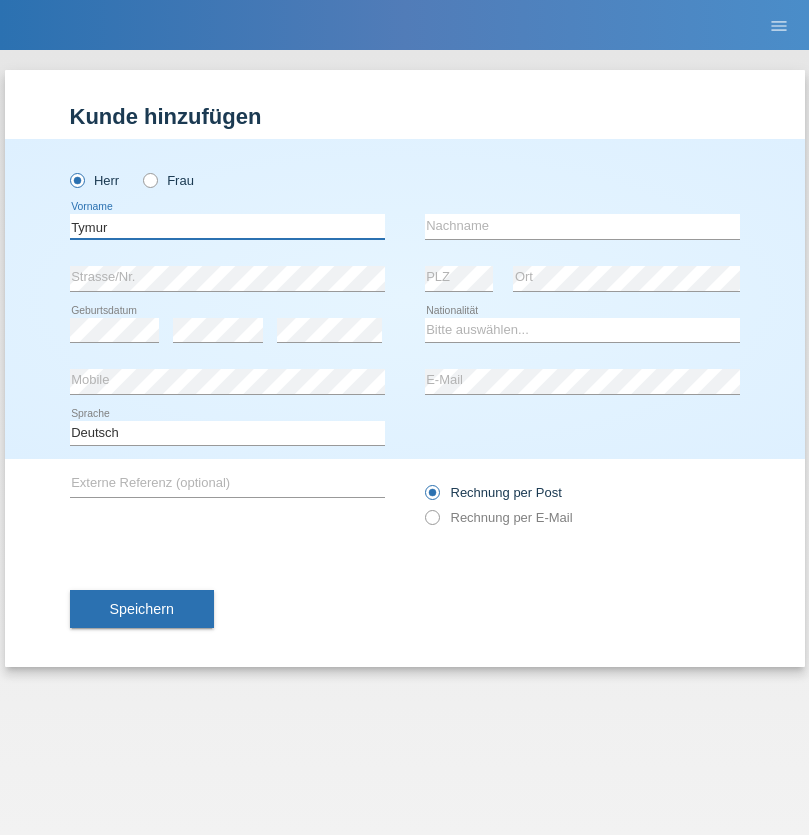 type on "Tymur" 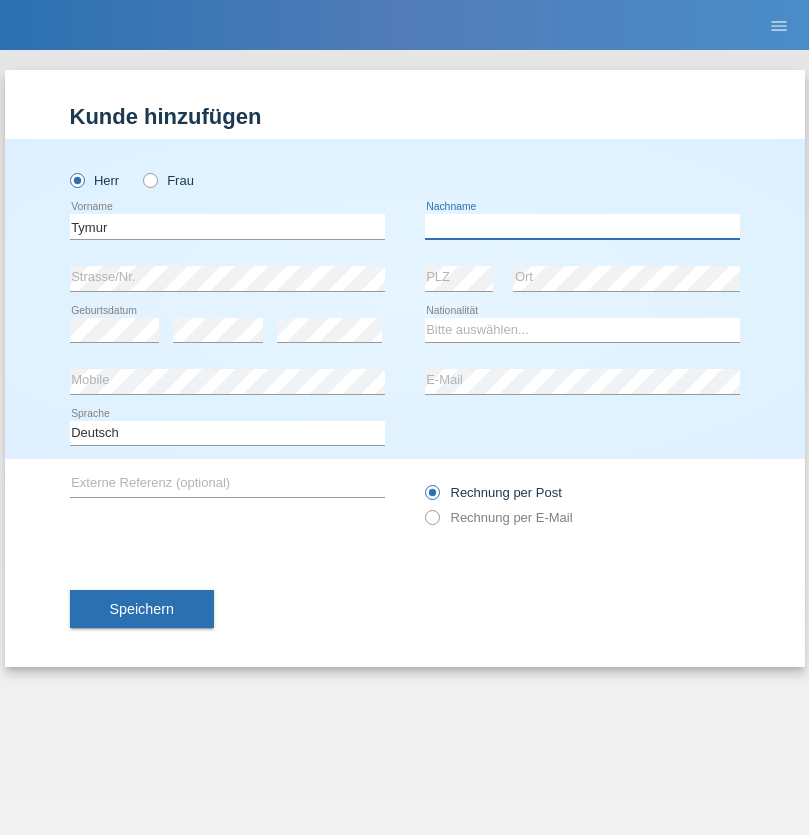 click at bounding box center [582, 226] 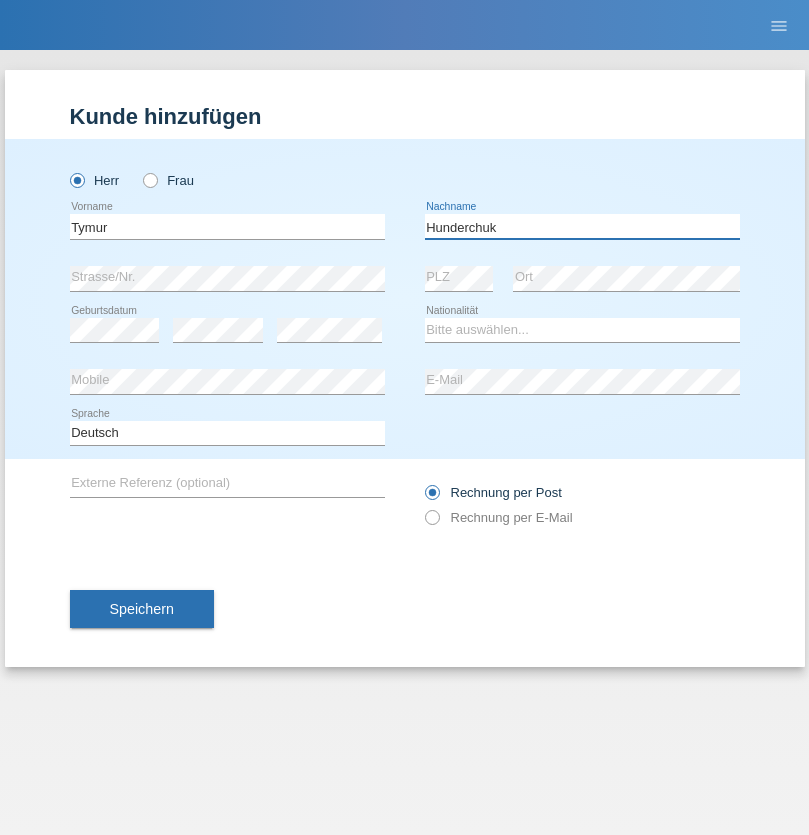 type on "Hunderchuk" 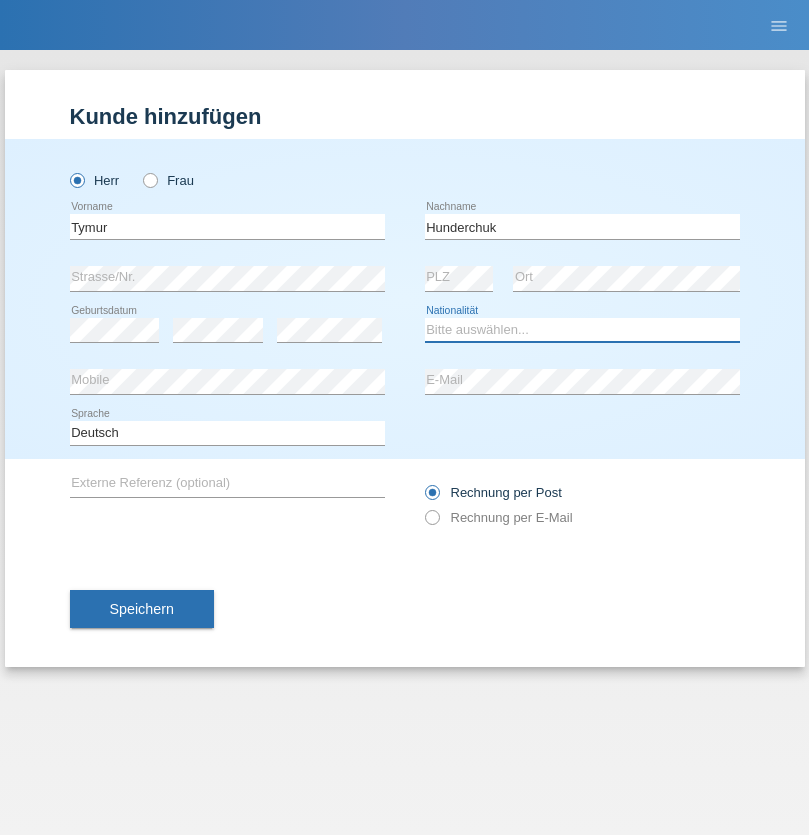 select on "UA" 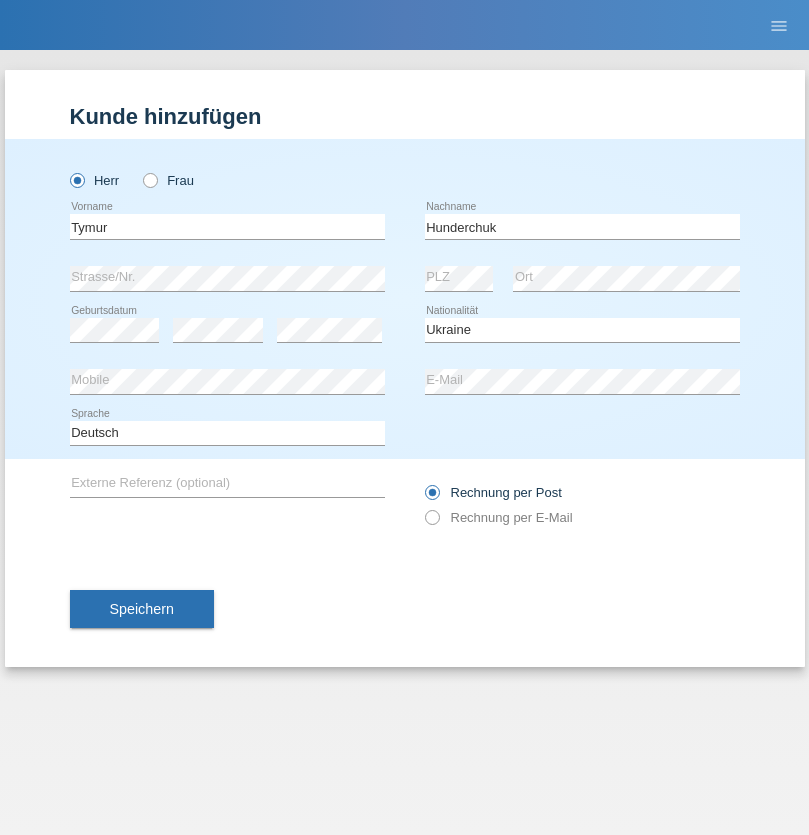 select on "C" 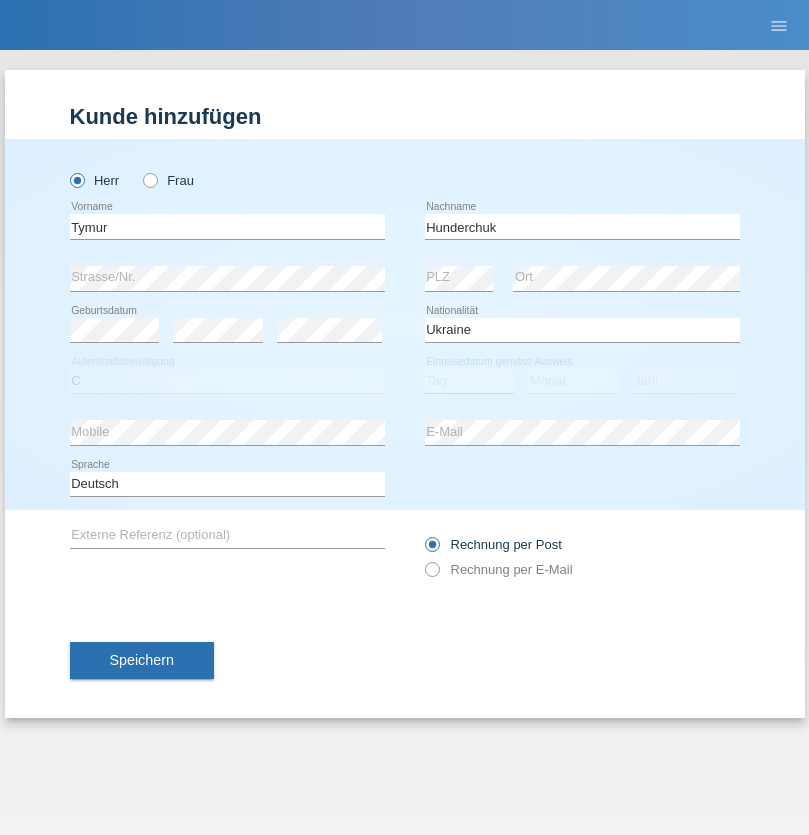 select on "20" 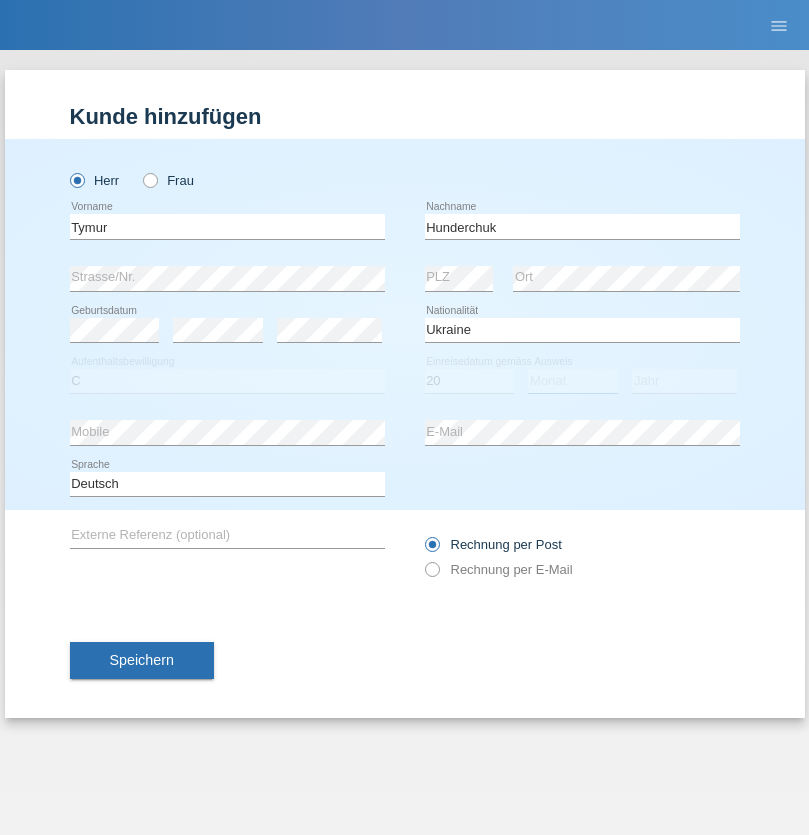 select on "08" 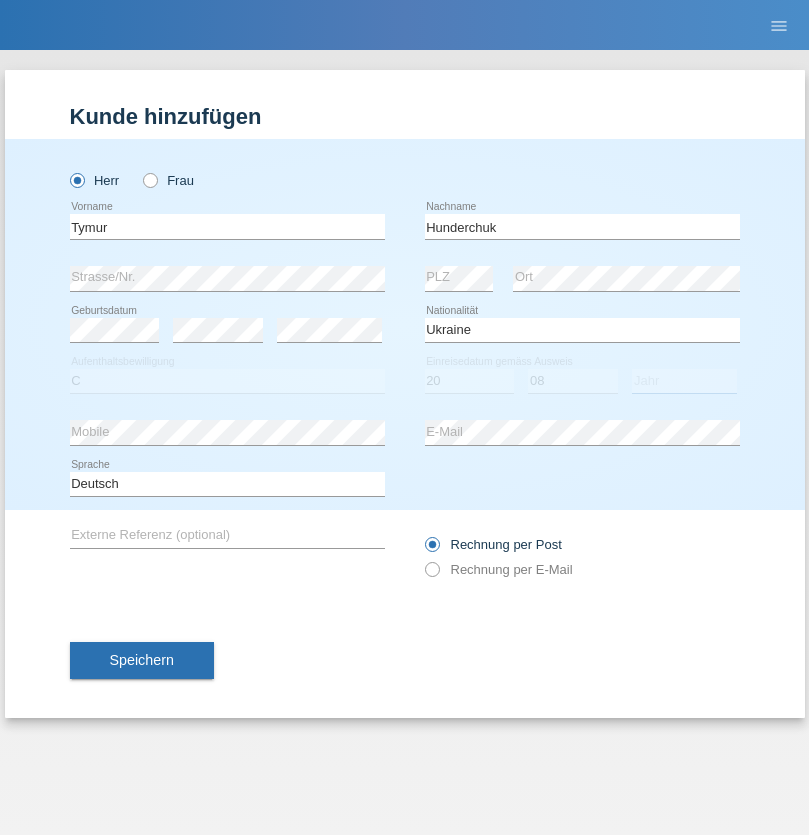 select on "2021" 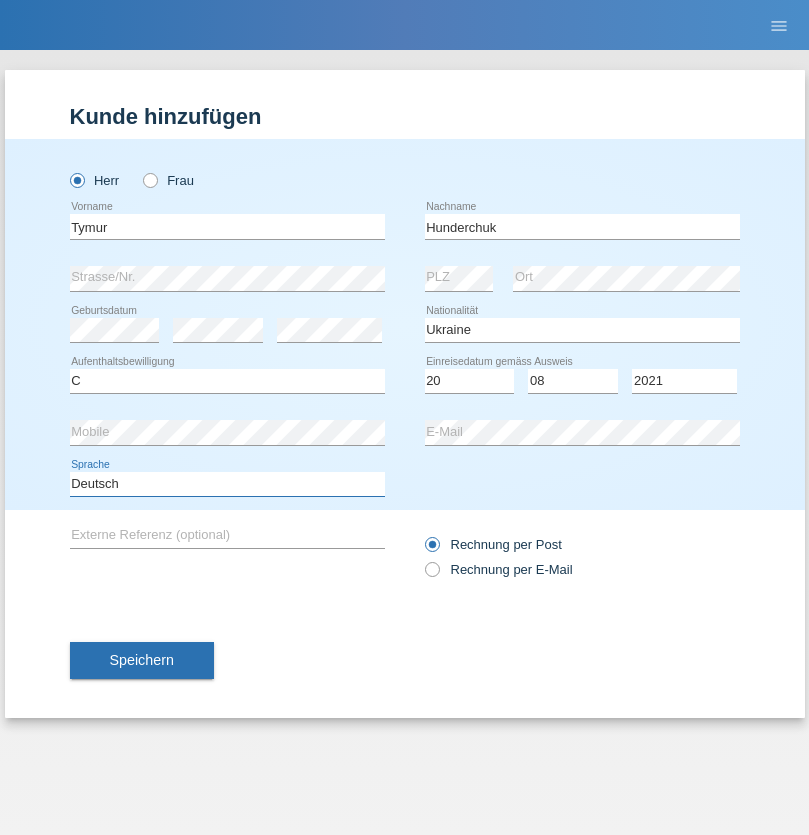 select on "en" 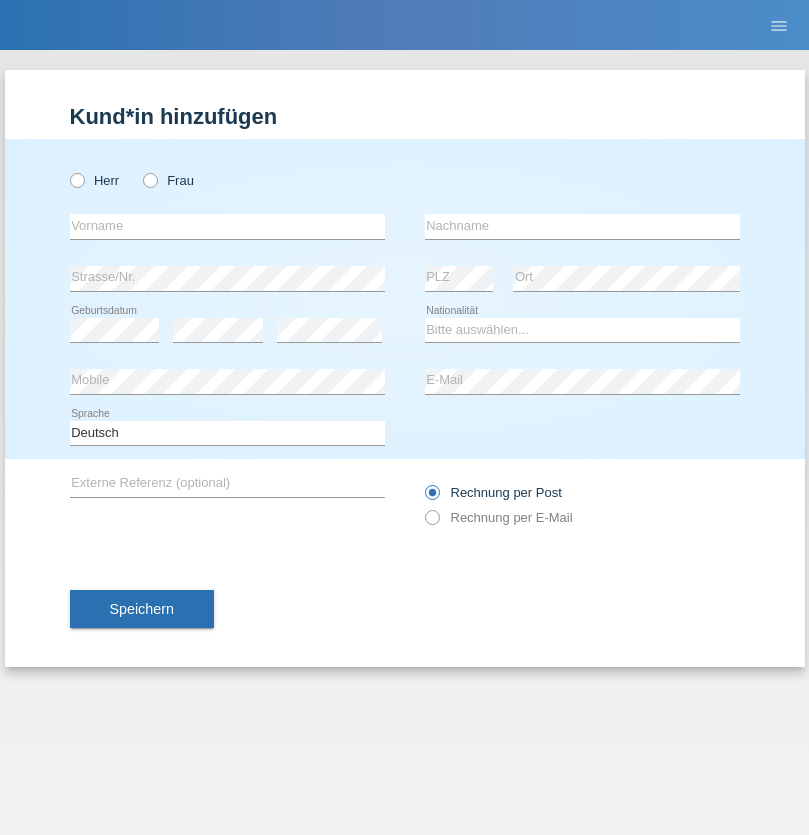 scroll, scrollTop: 0, scrollLeft: 0, axis: both 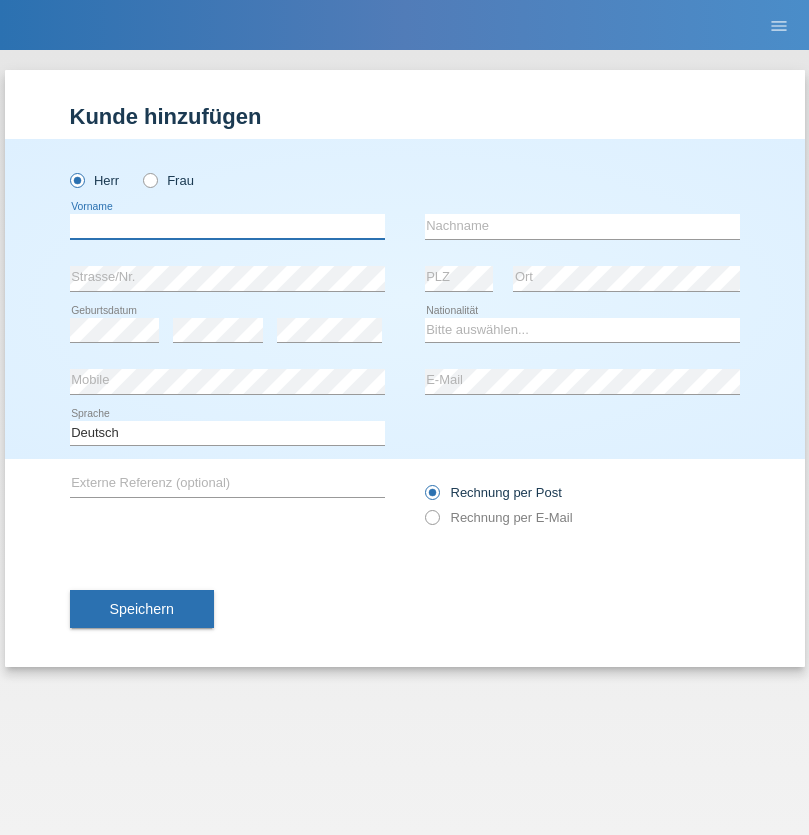 click at bounding box center (227, 226) 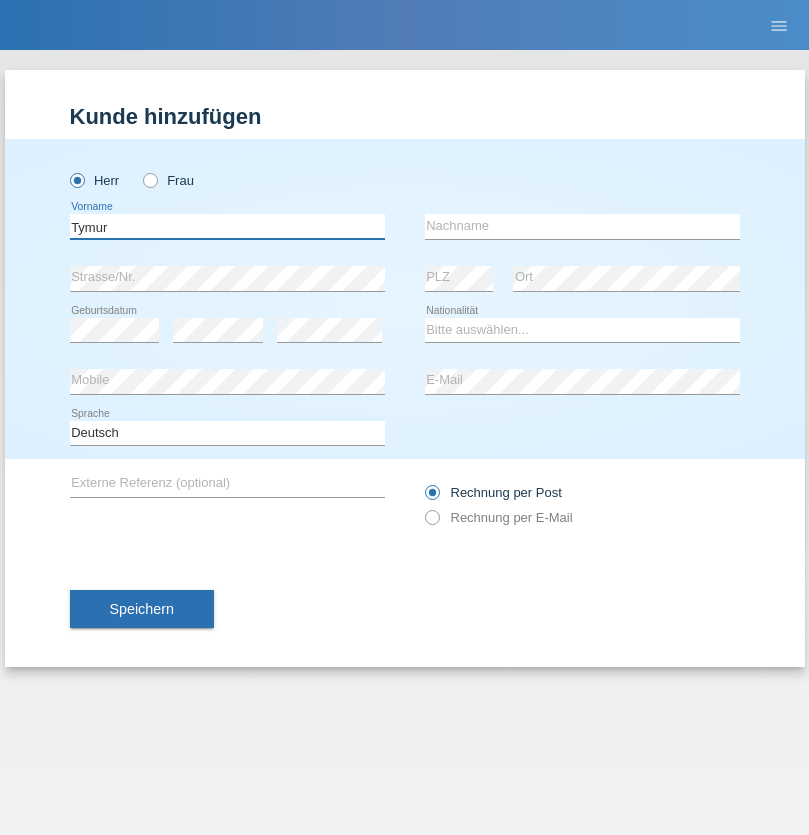 type on "Tymur" 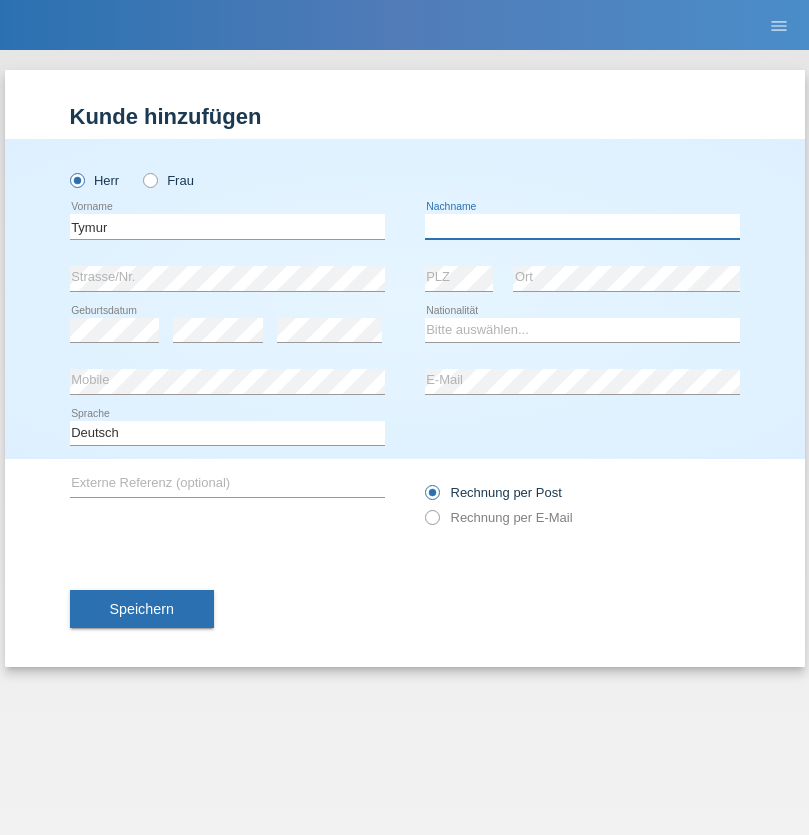 click at bounding box center (582, 226) 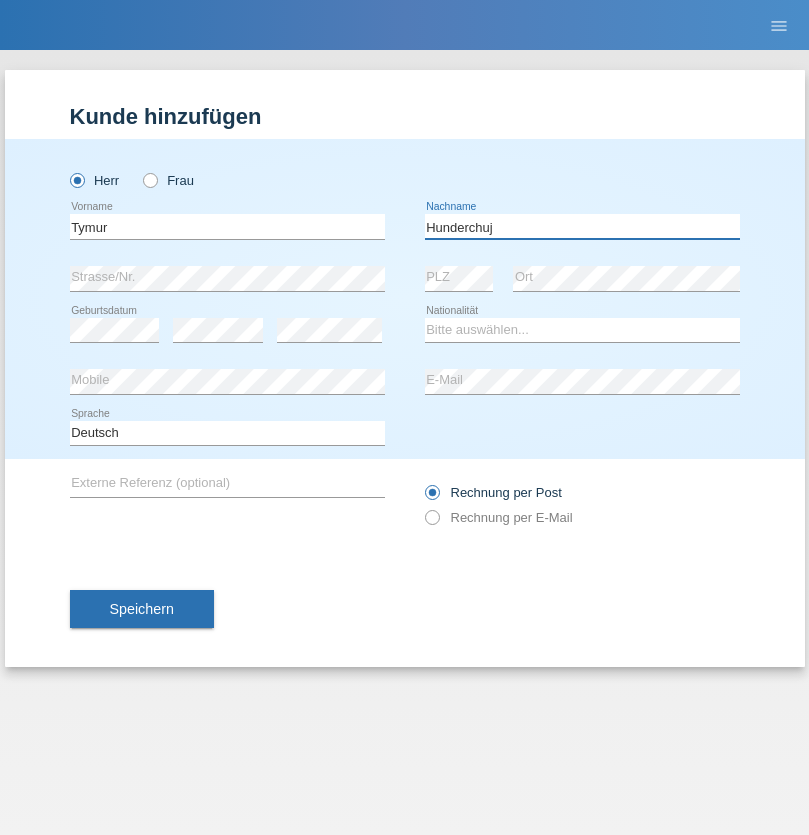 type on "Hunderchuj" 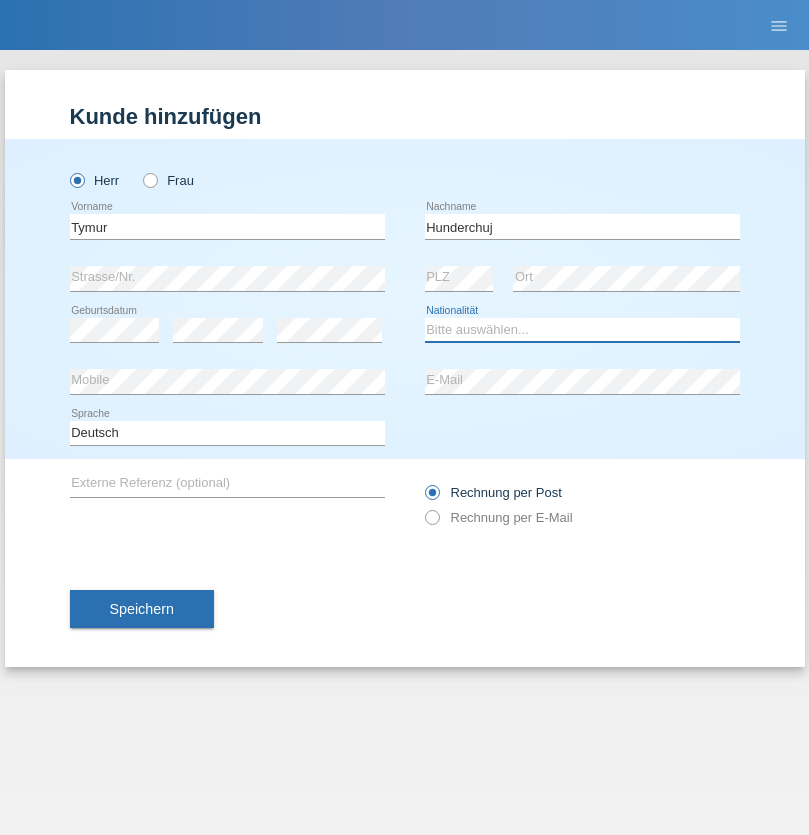 select on "UA" 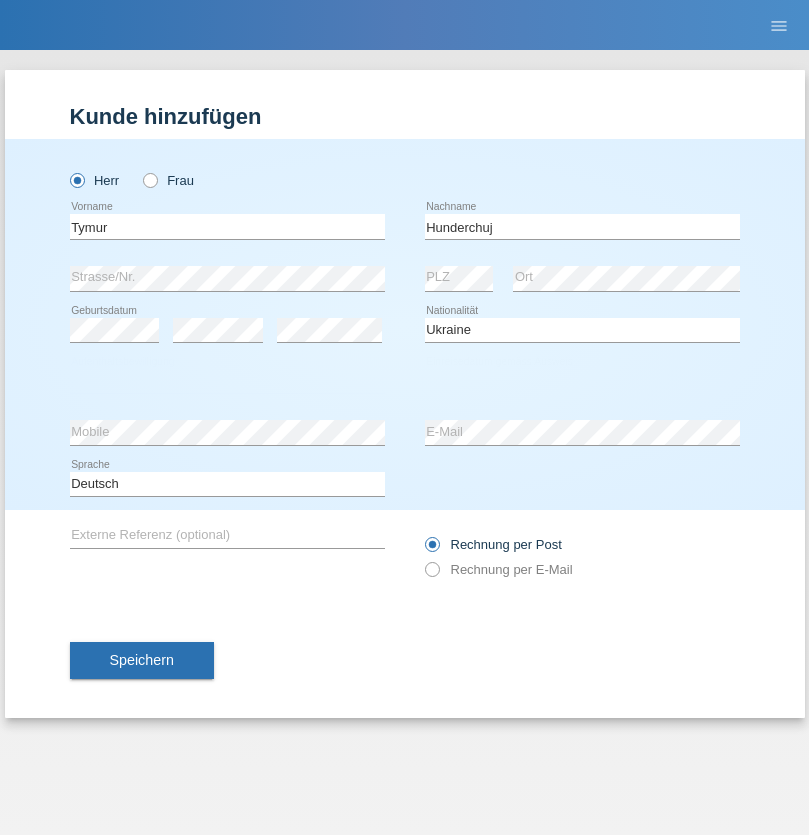 select on "C" 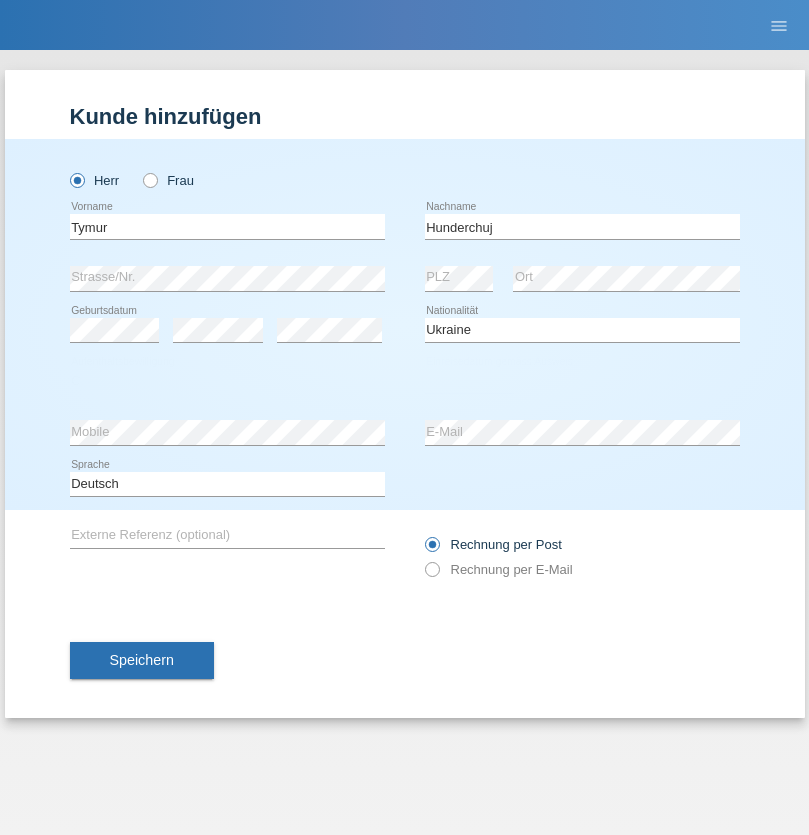 select on "20" 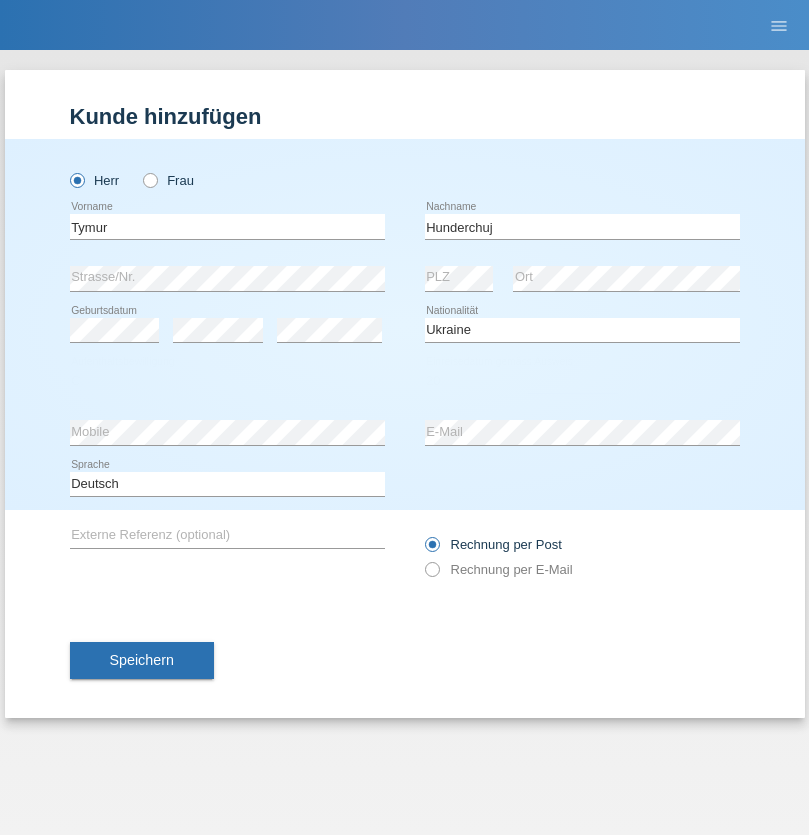 select on "08" 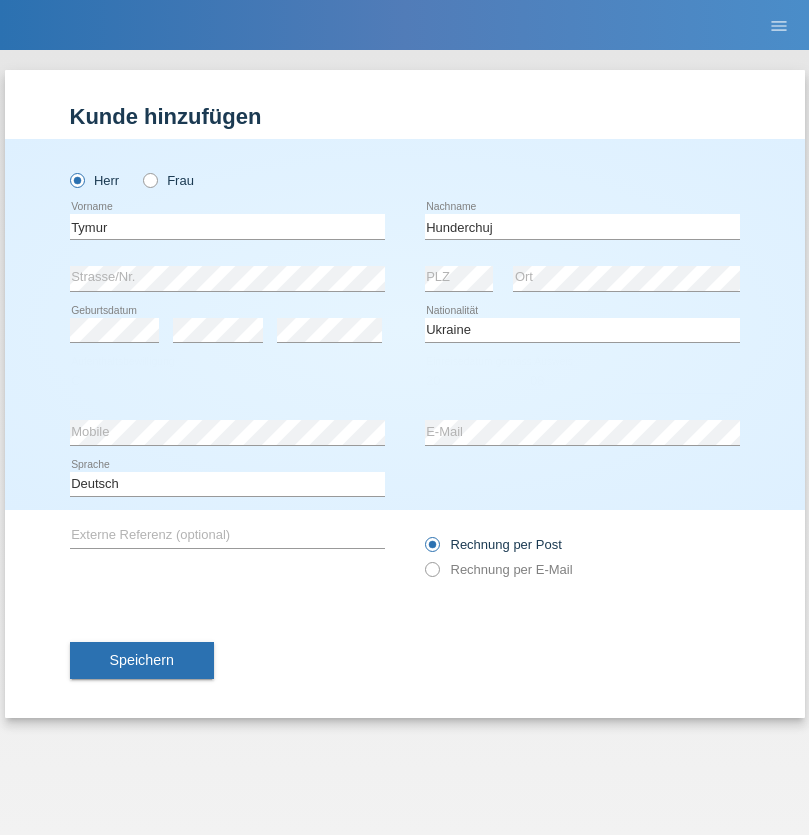 select on "2021" 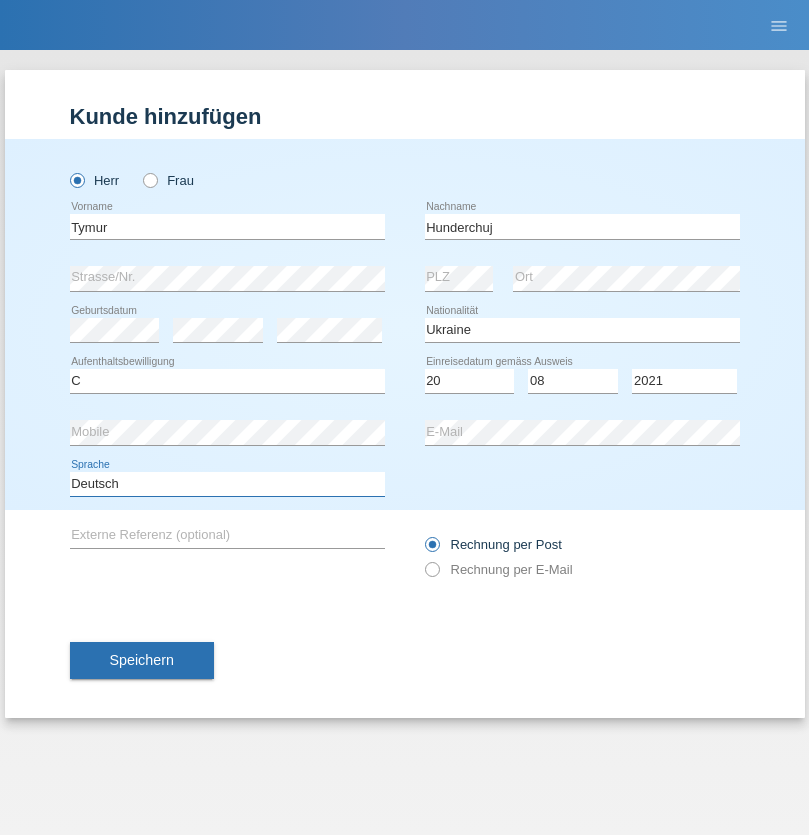 select on "en" 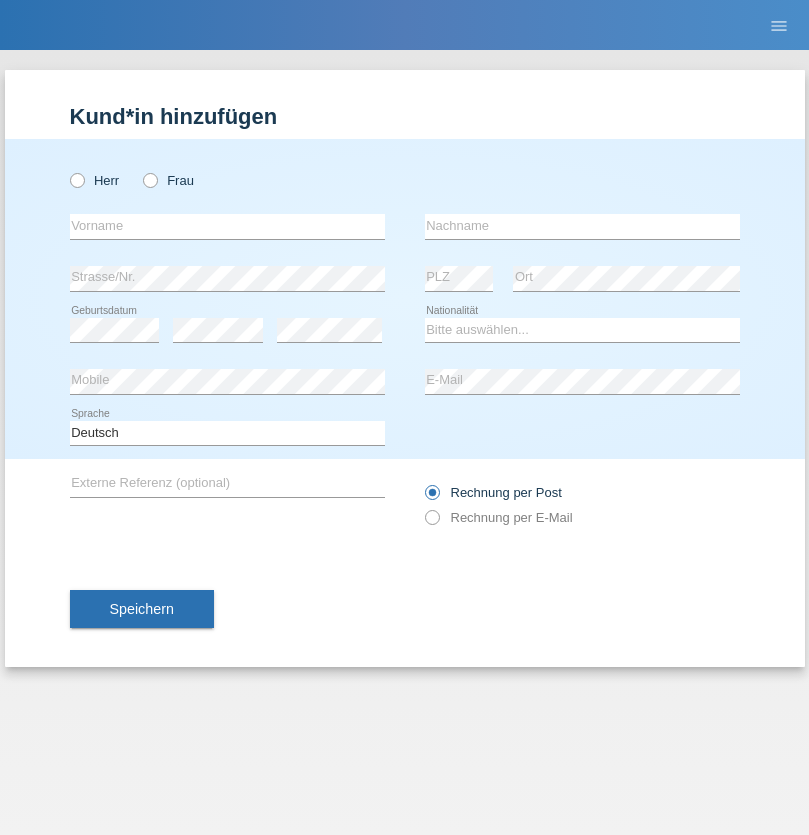 scroll, scrollTop: 0, scrollLeft: 0, axis: both 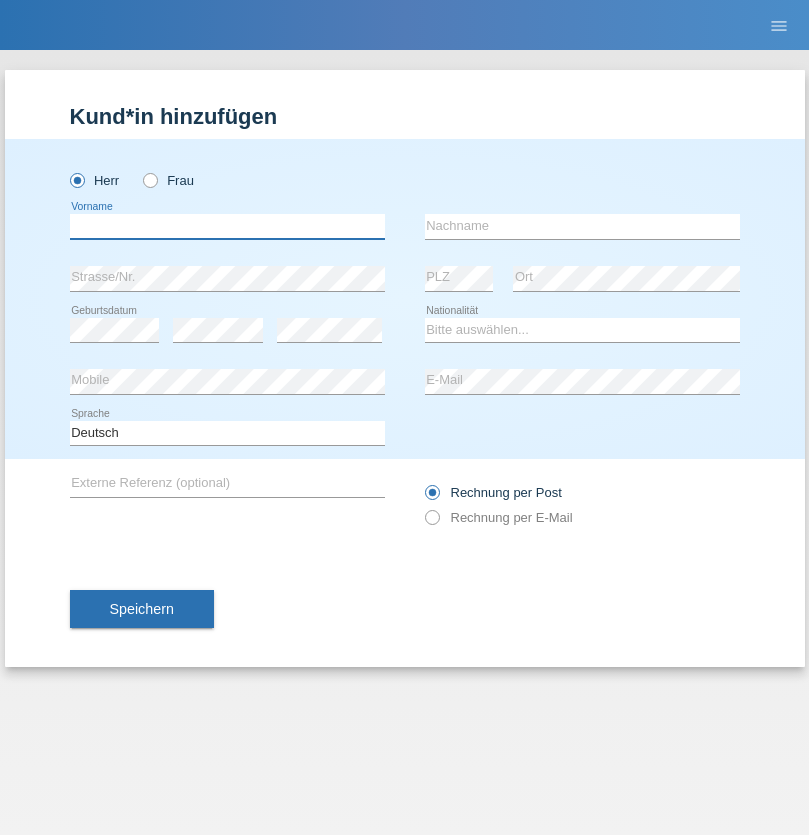 click at bounding box center (227, 226) 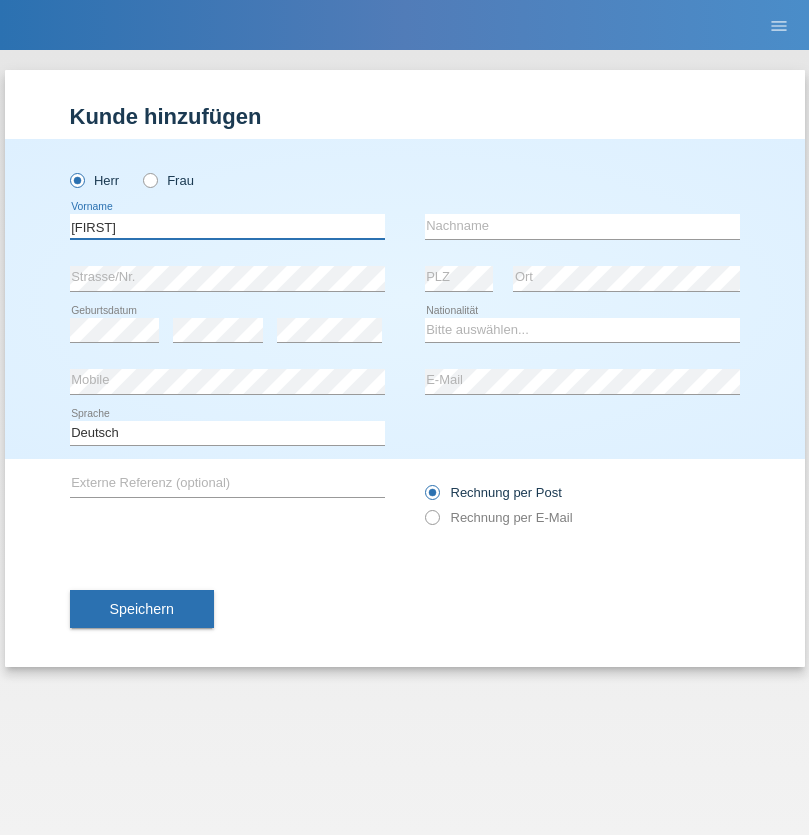 type on "Dominik" 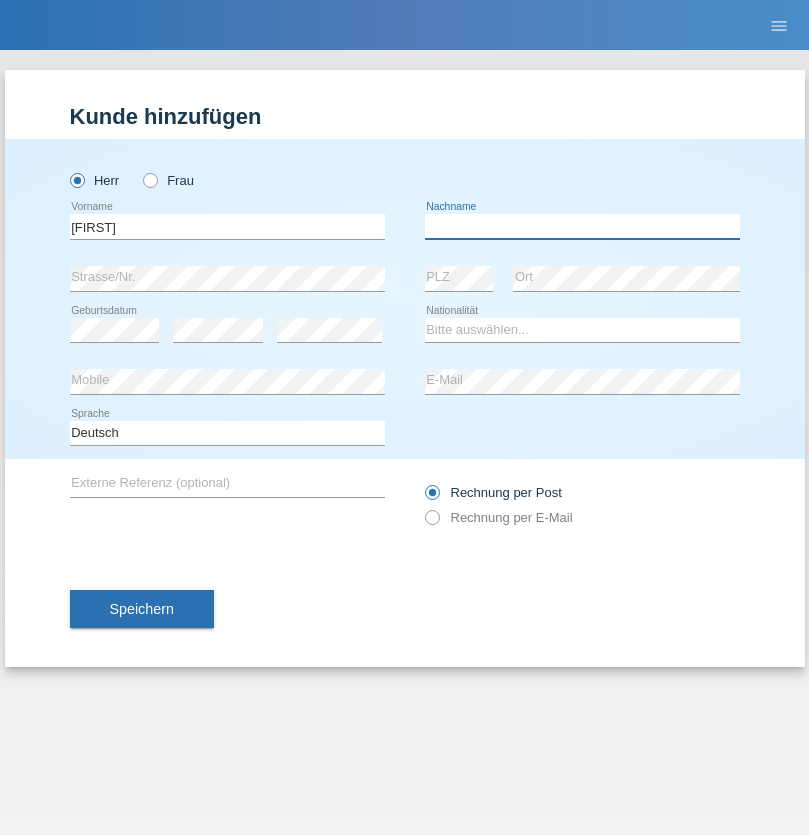 click at bounding box center (582, 226) 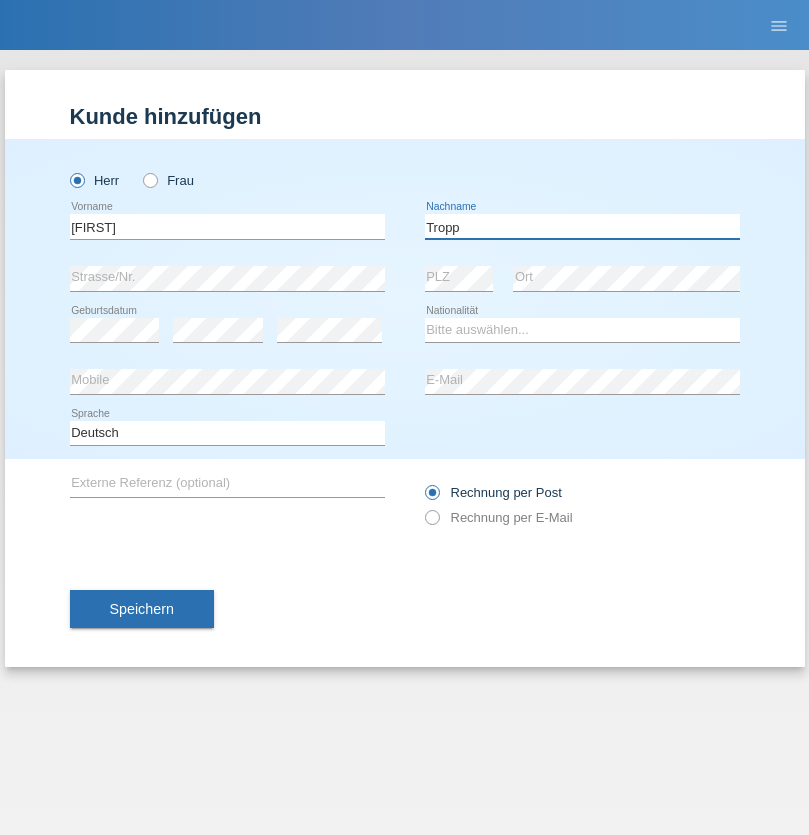 type on "Tropp" 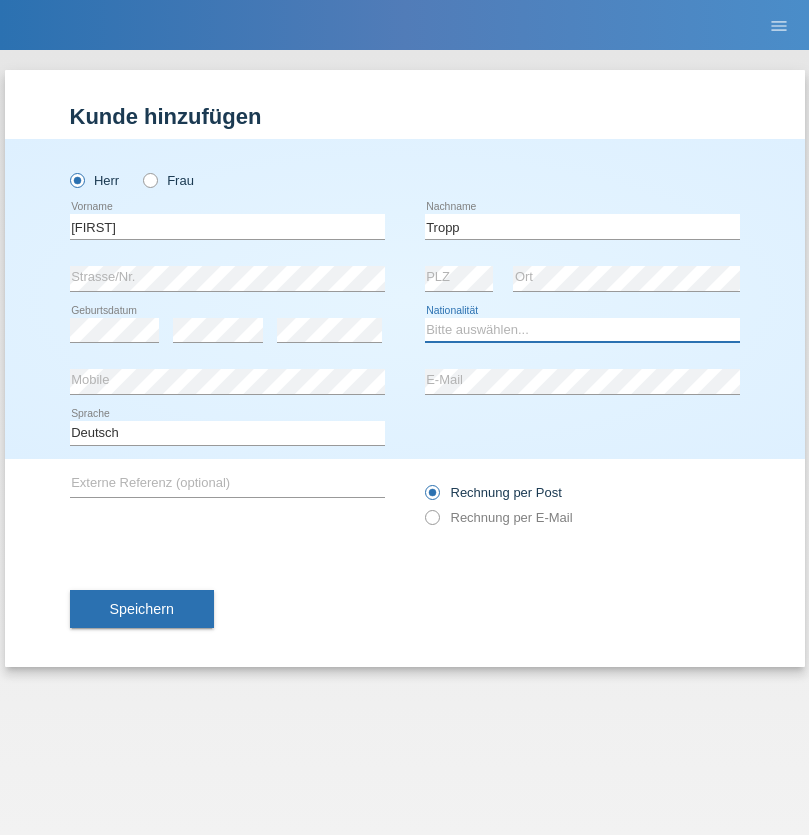 select on "SK" 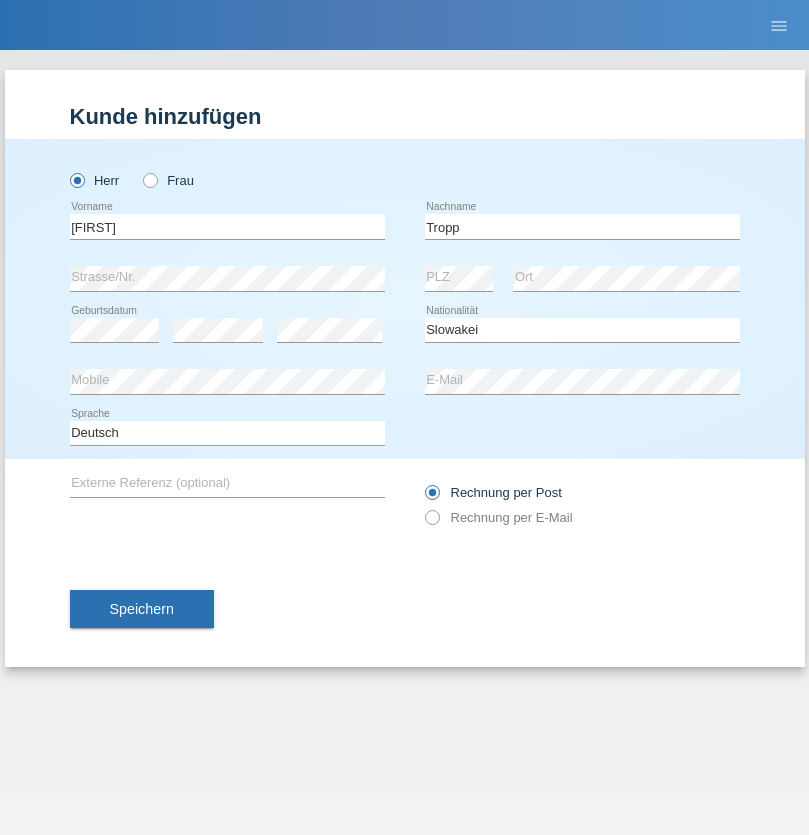 select on "C" 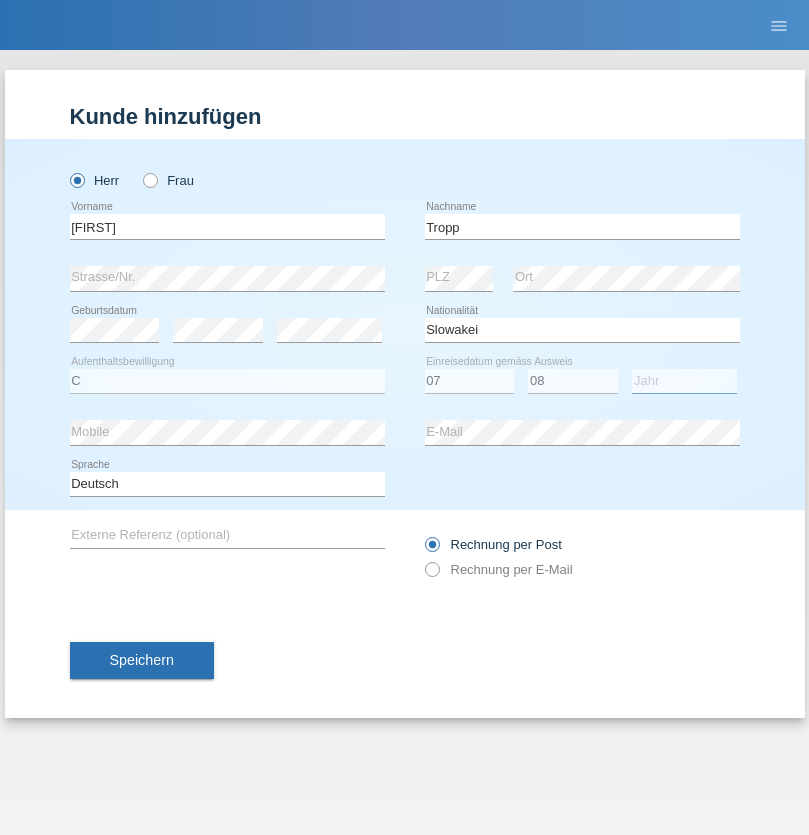 select on "2021" 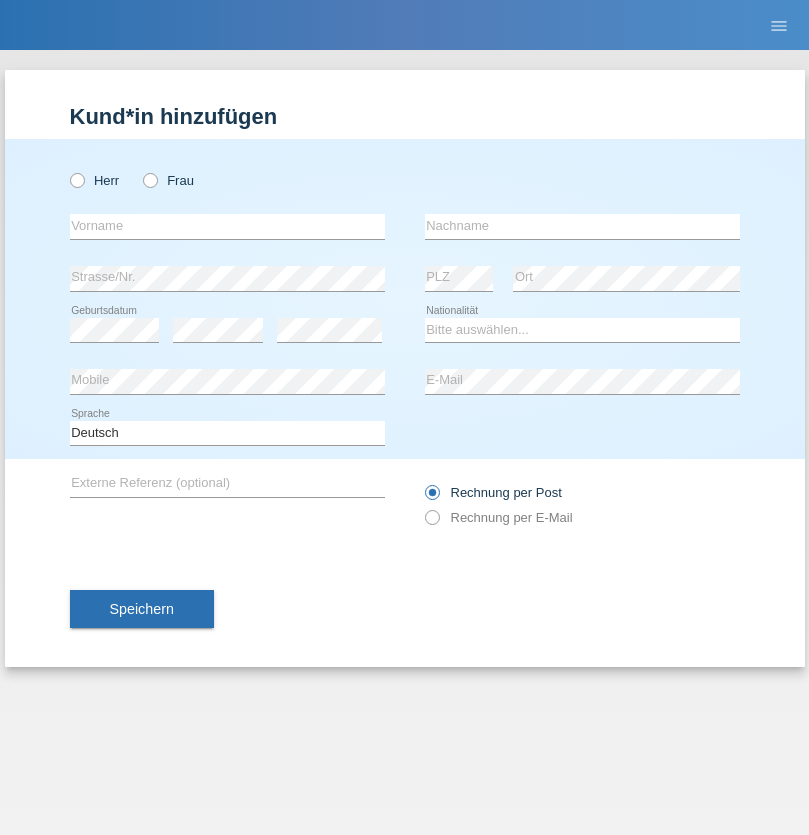 scroll, scrollTop: 0, scrollLeft: 0, axis: both 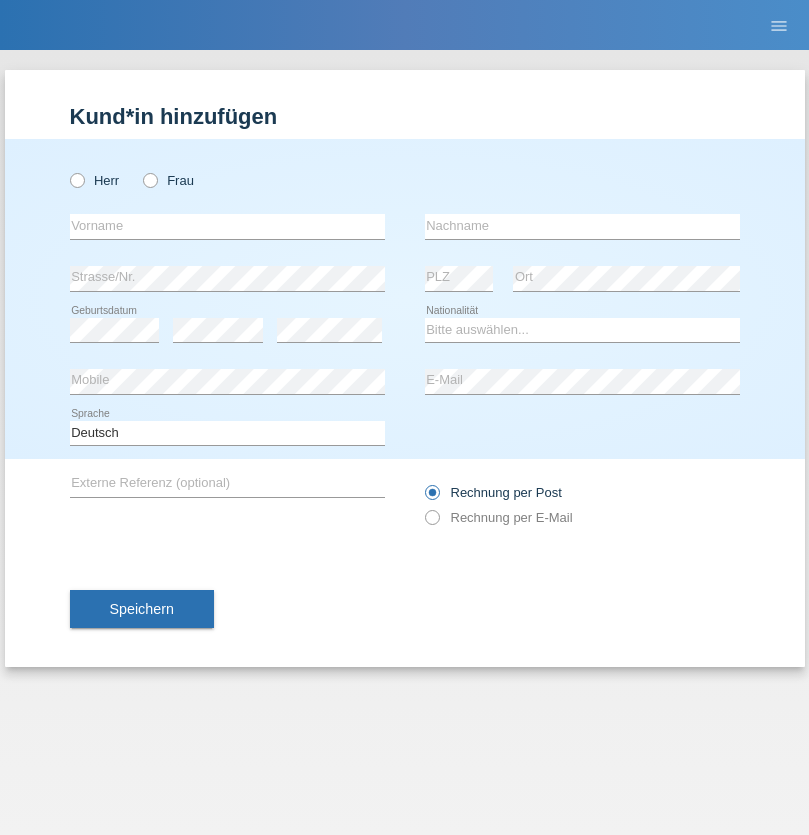 radio on "true" 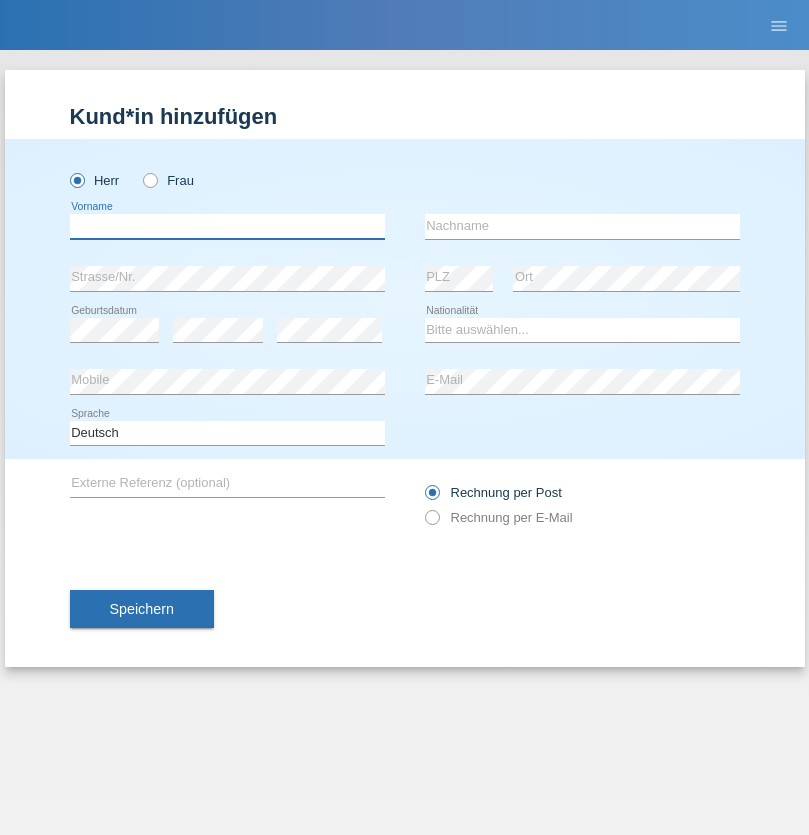 click at bounding box center (227, 226) 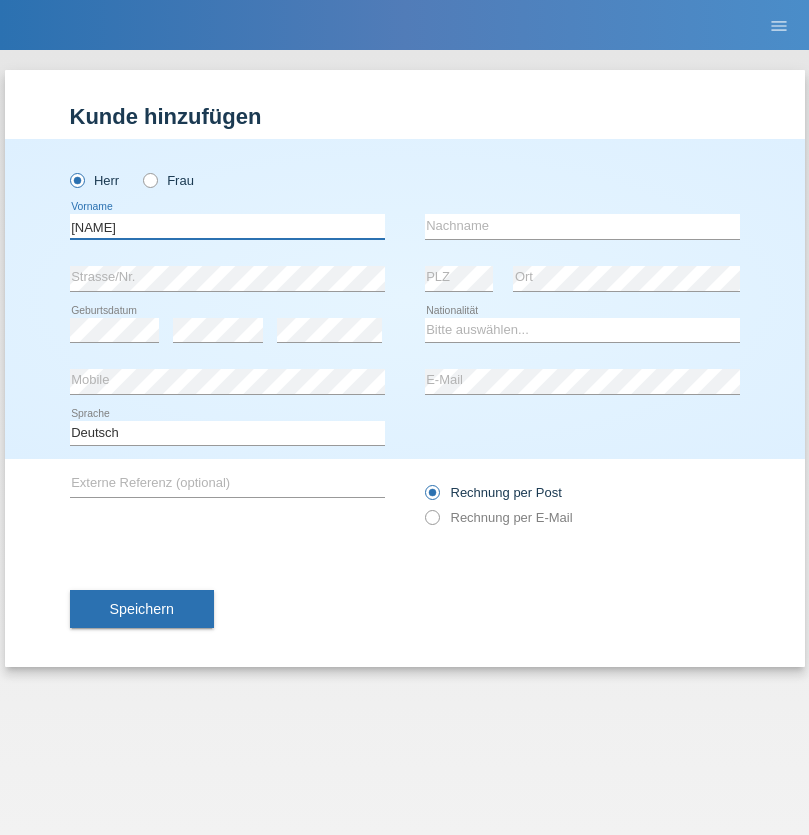 type on "[NAME]" 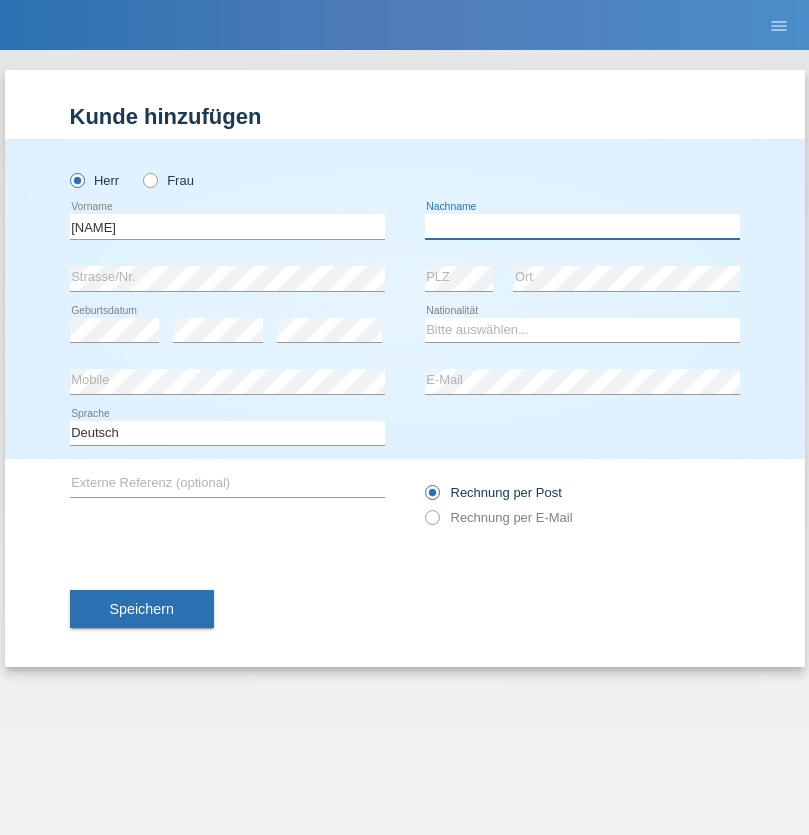 click at bounding box center (582, 226) 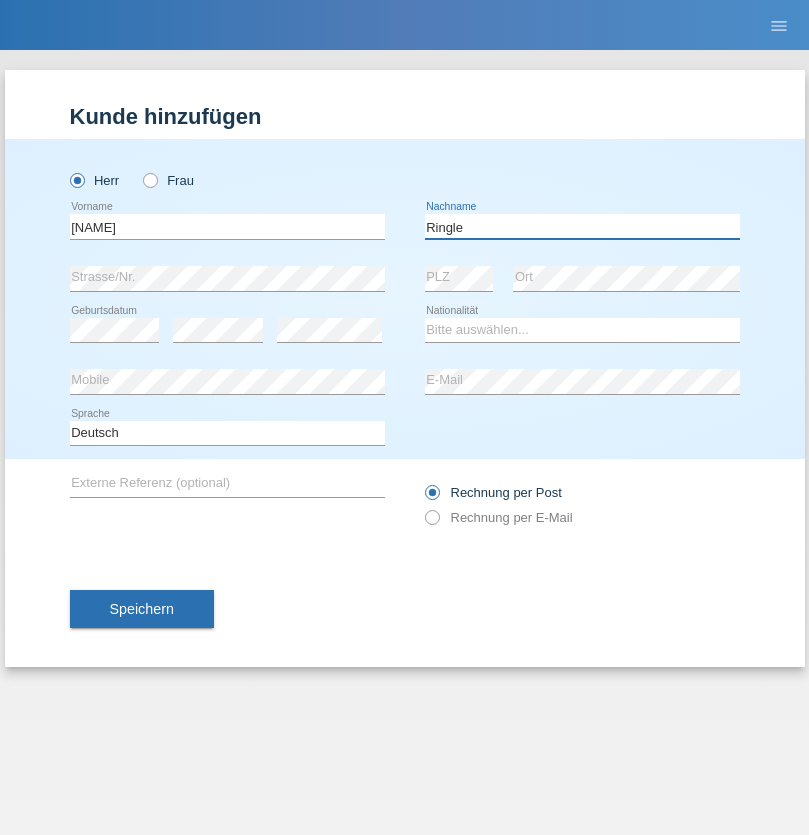 type on "Ringle" 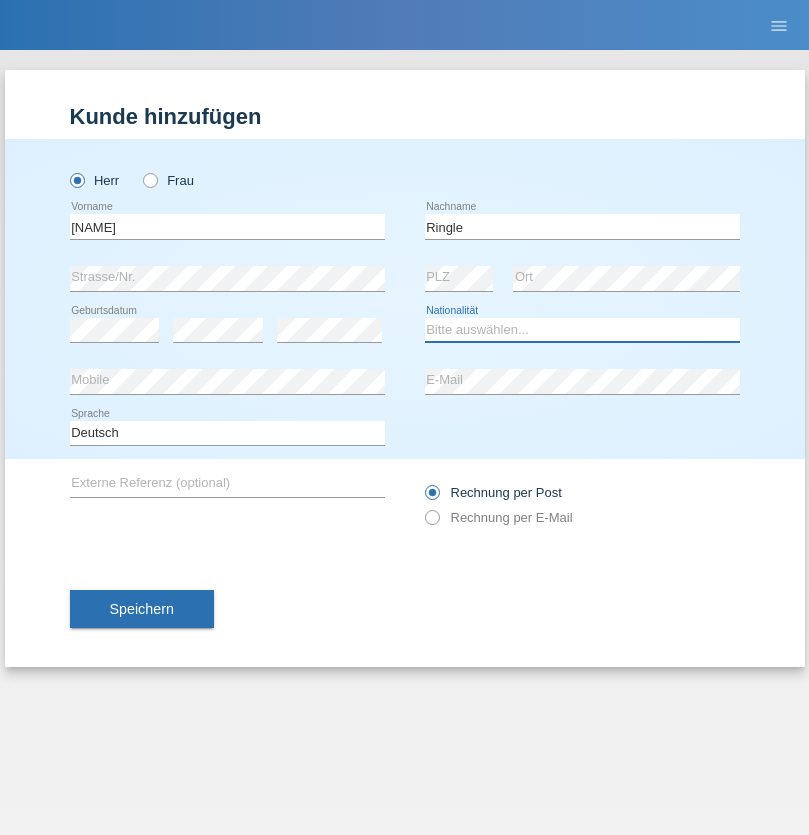 select on "DE" 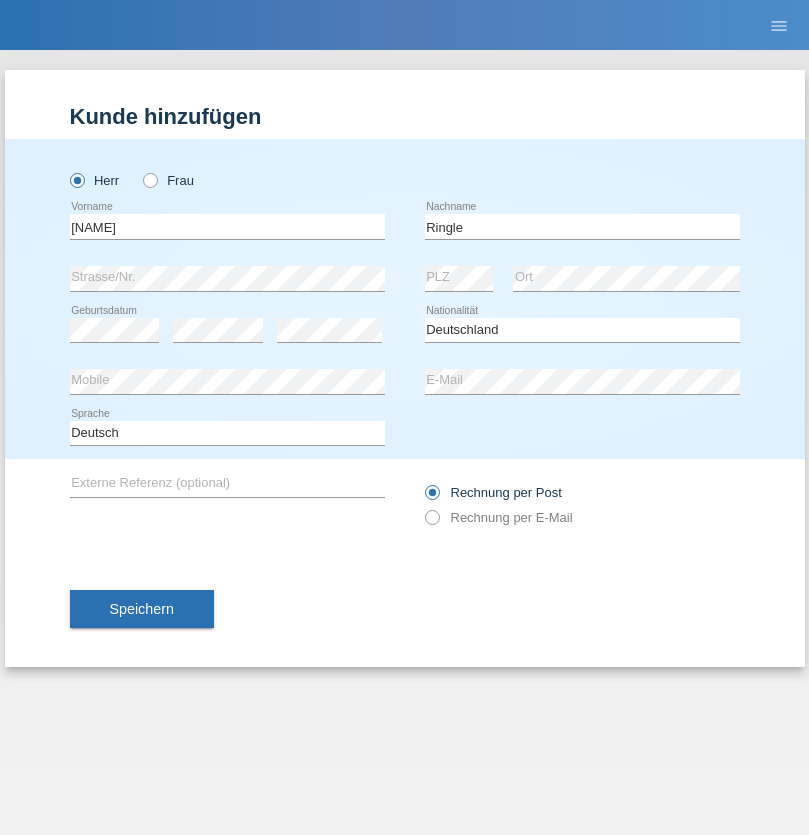 select on "C" 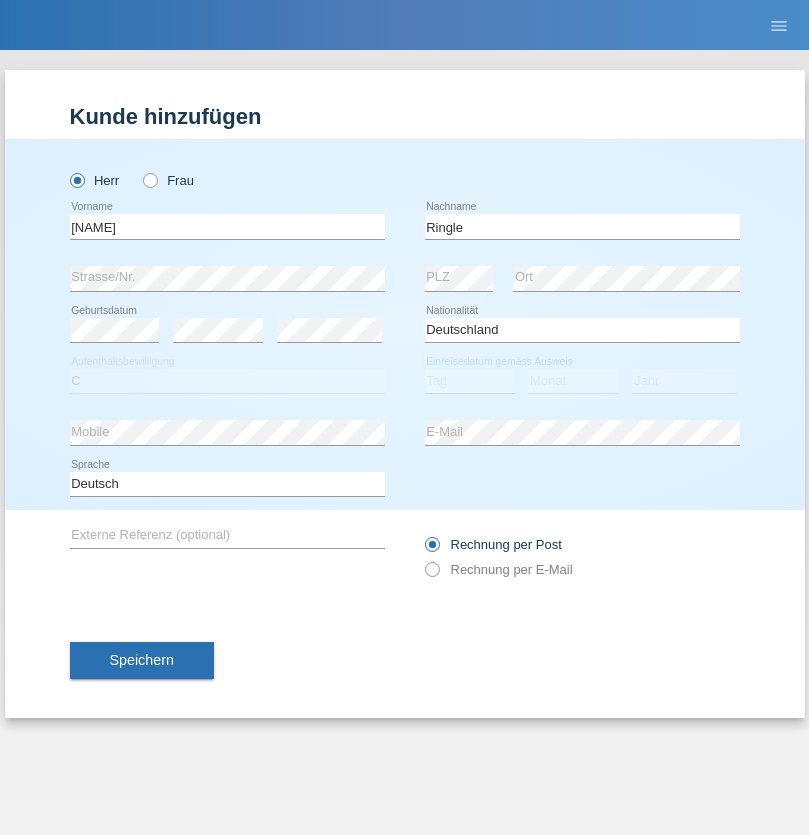 select on "06" 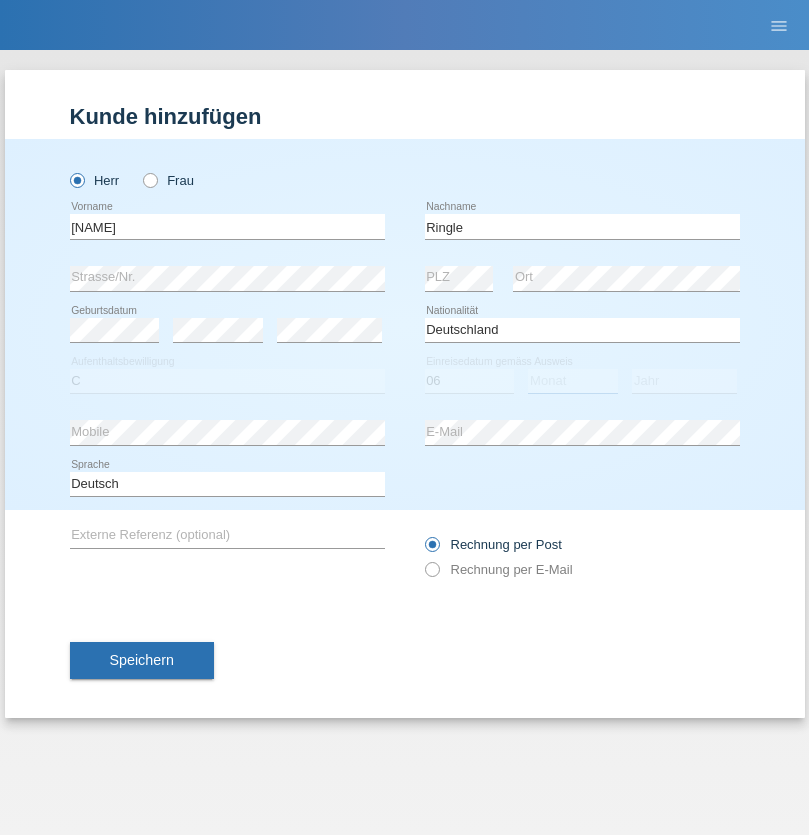 select on "01" 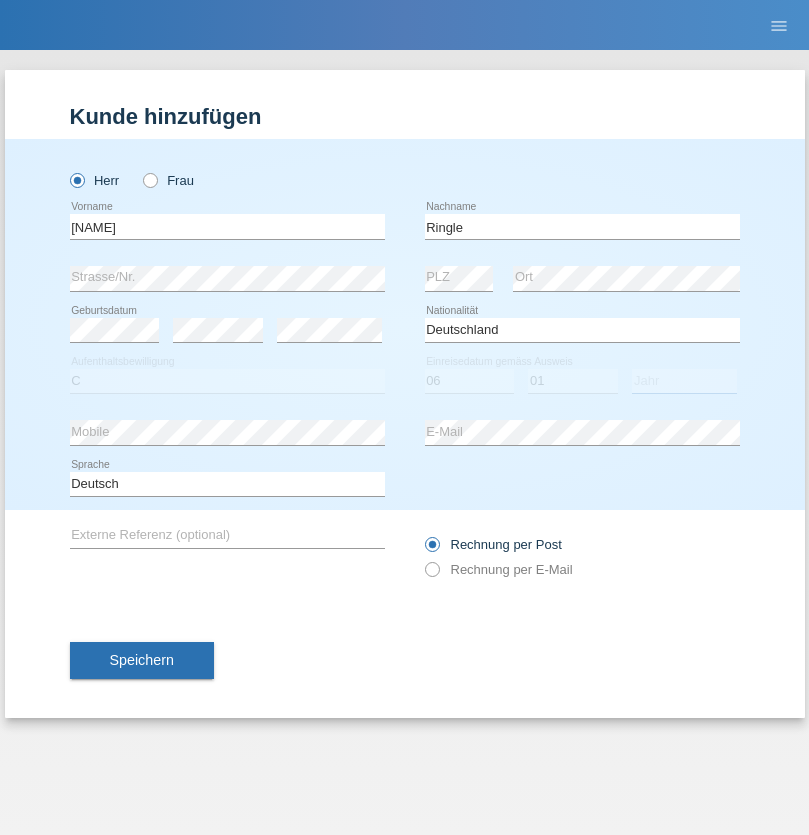 select on "2021" 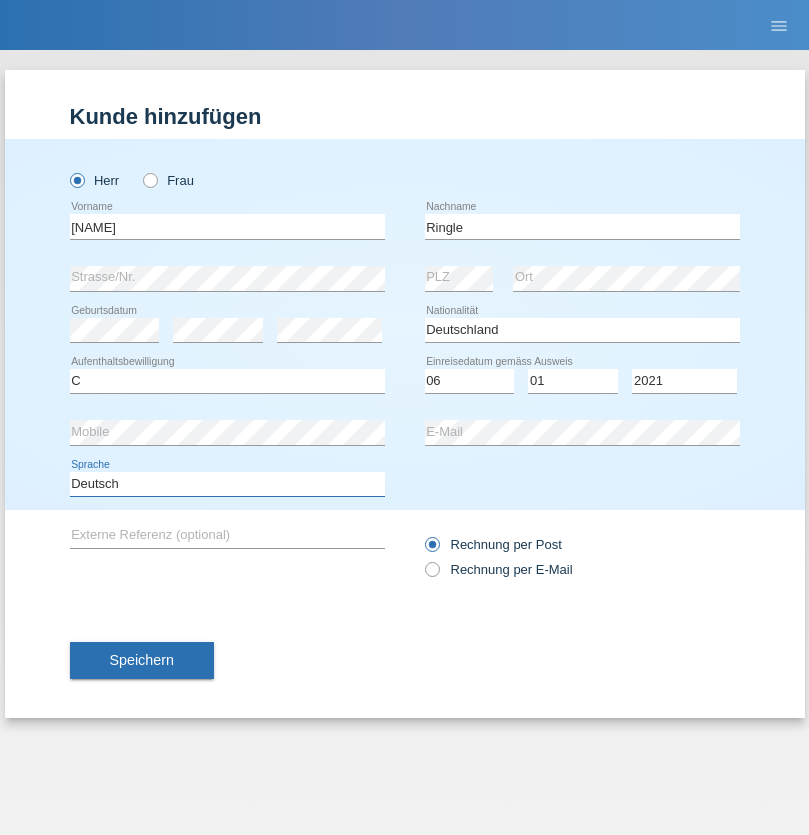 select on "en" 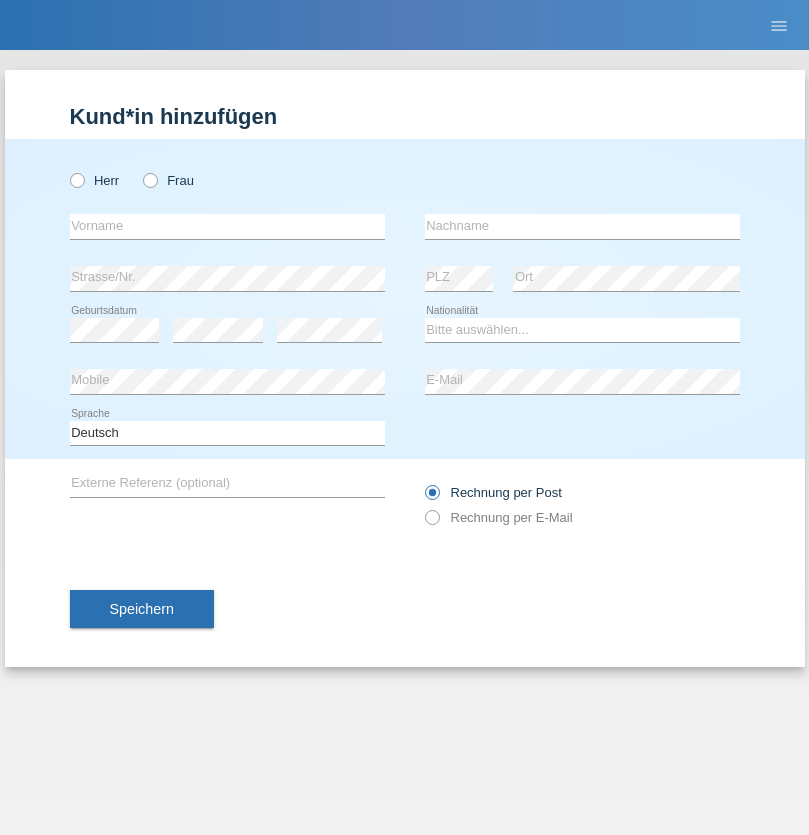 scroll, scrollTop: 0, scrollLeft: 0, axis: both 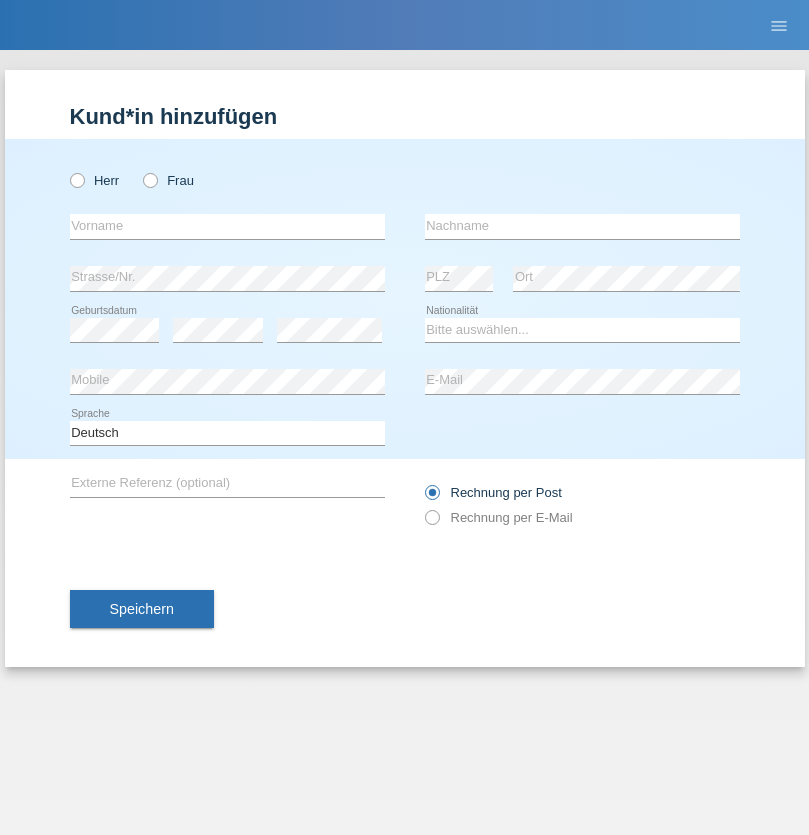 radio on "true" 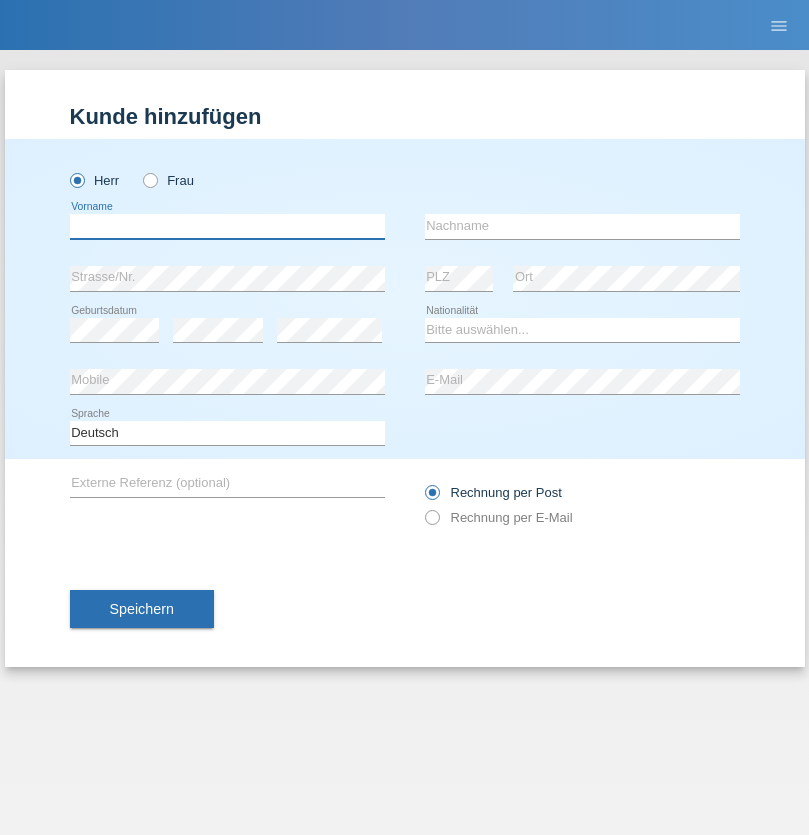click at bounding box center (227, 226) 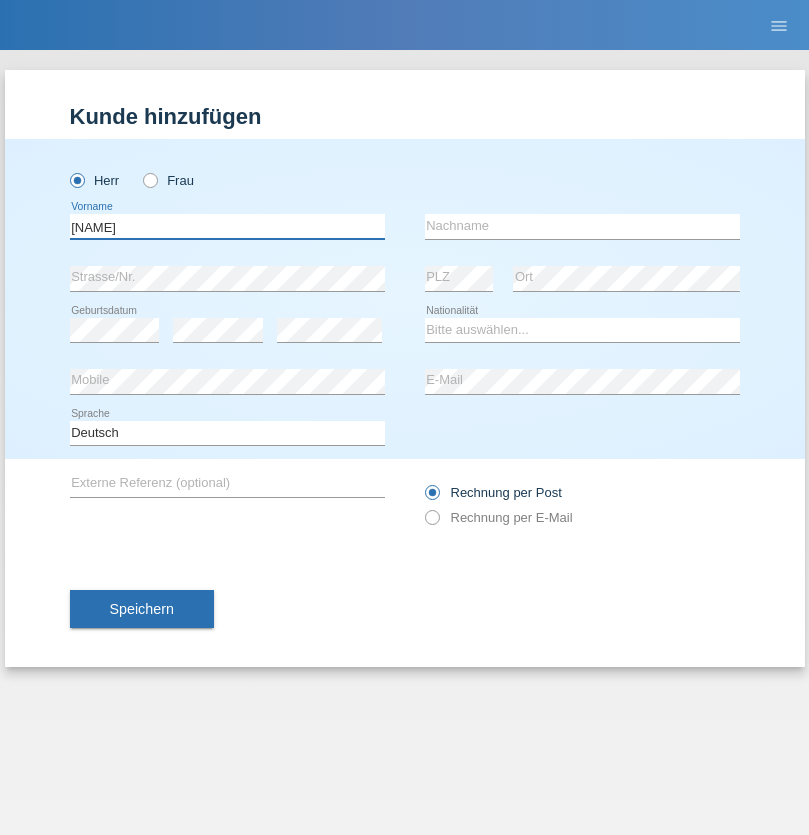 type on "Junior" 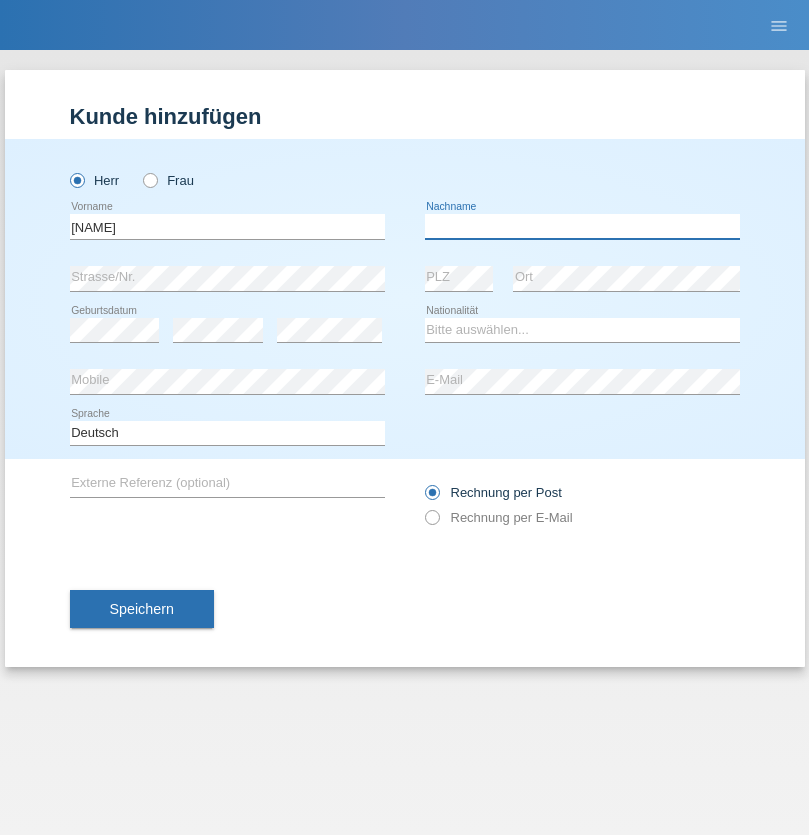 click at bounding box center [582, 226] 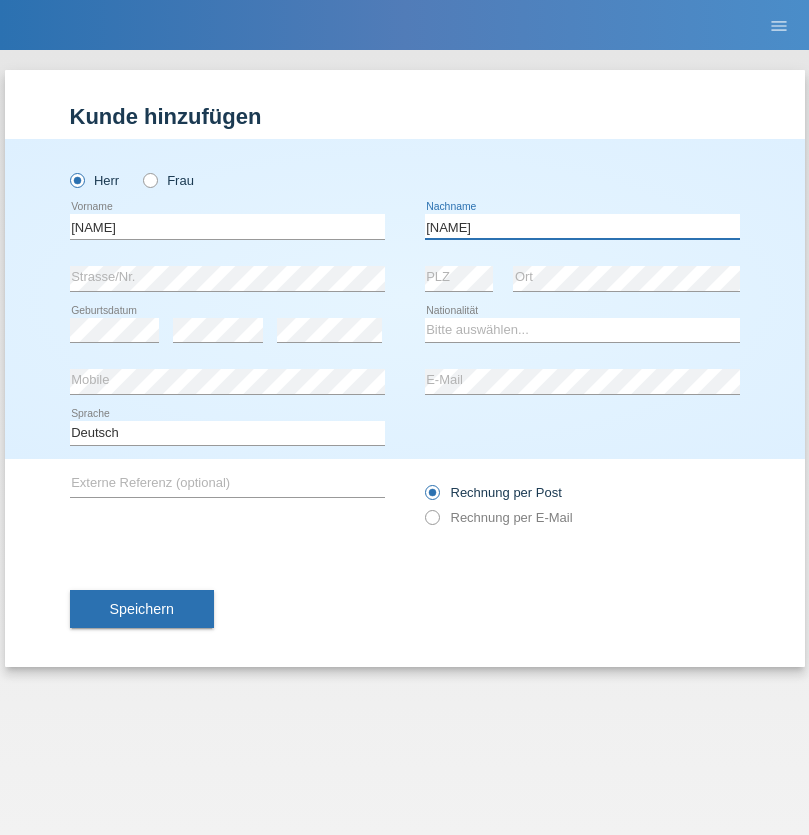 type on "Mauricio" 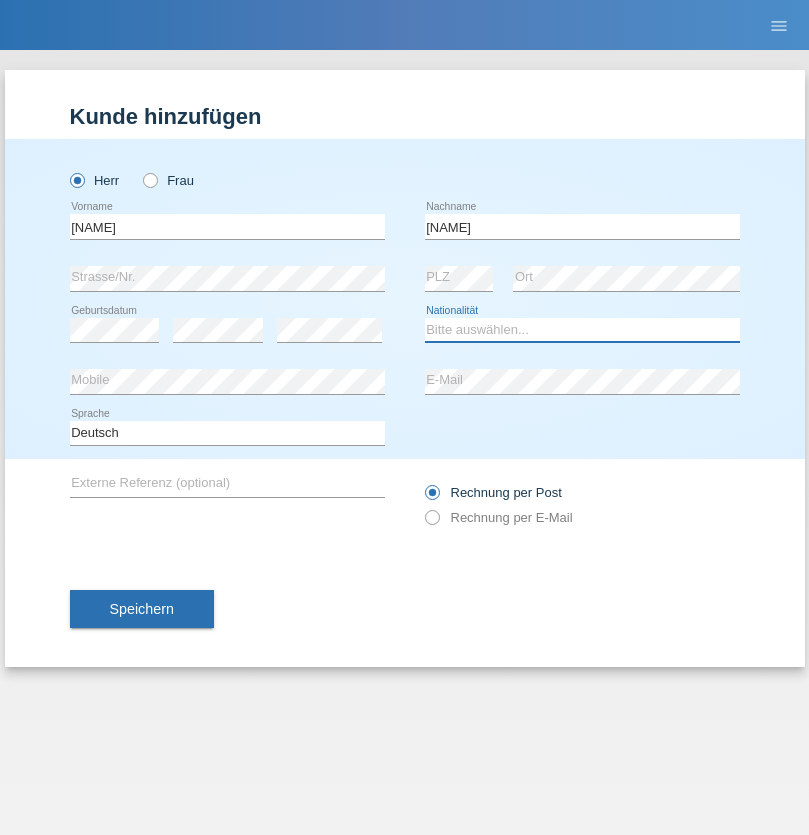 select on "CH" 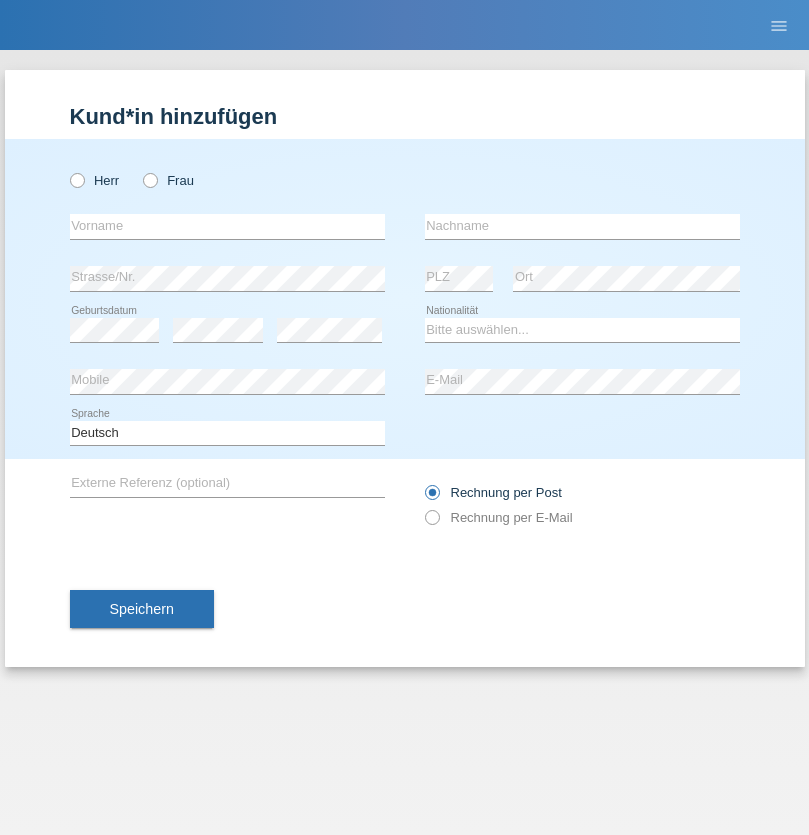scroll, scrollTop: 0, scrollLeft: 0, axis: both 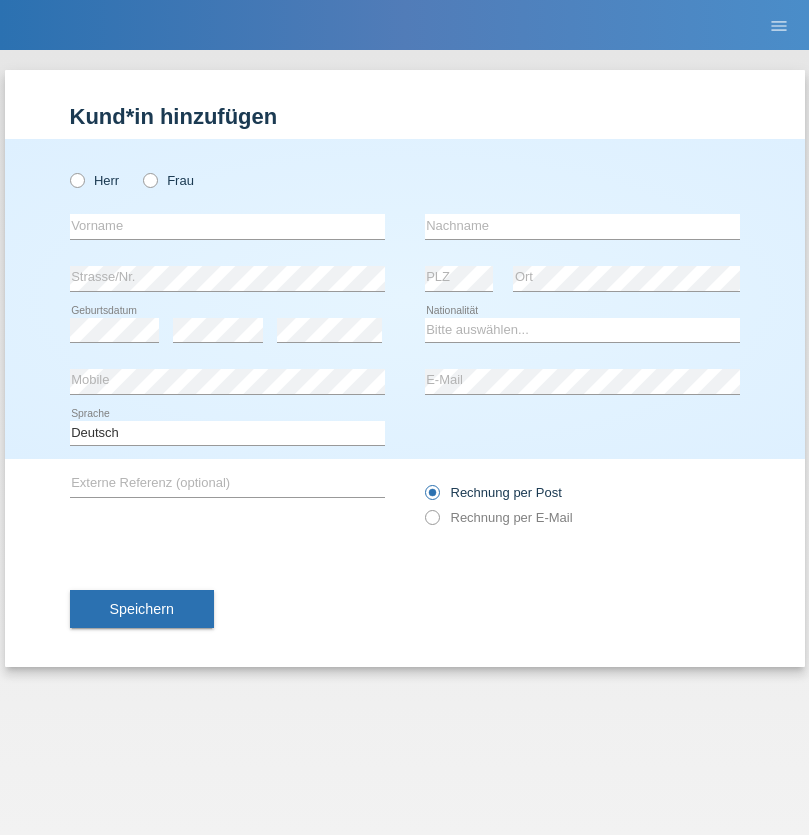 radio on "true" 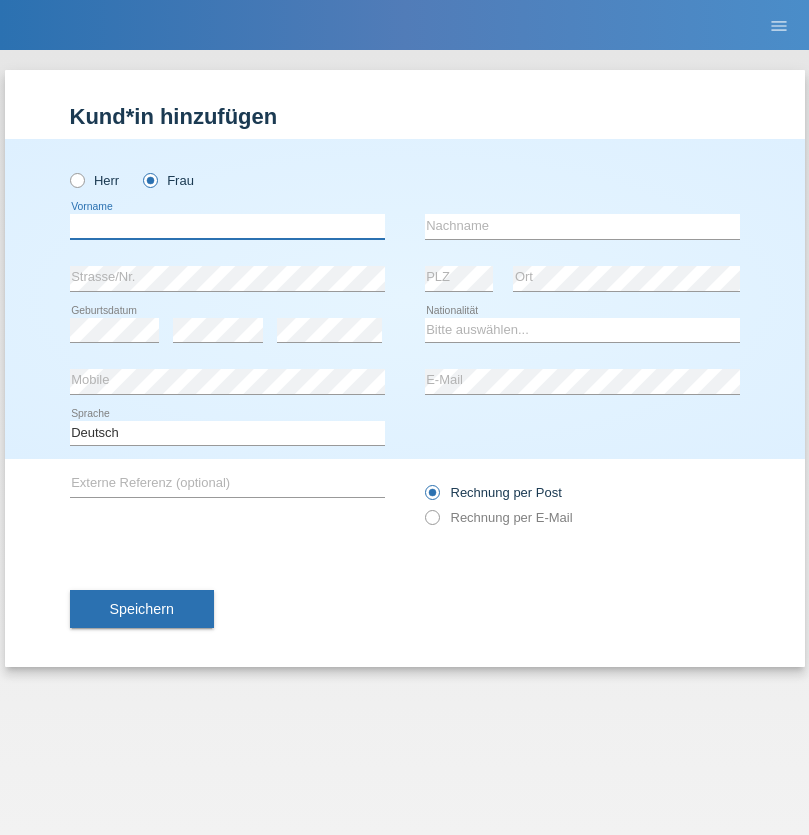 click at bounding box center [227, 226] 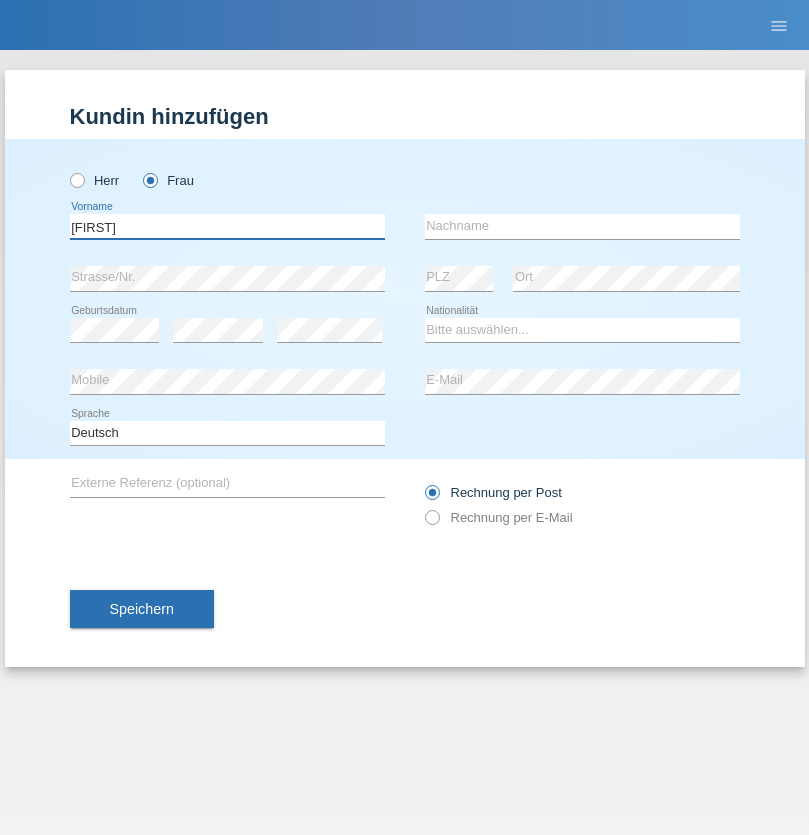 type on "[FIRST]" 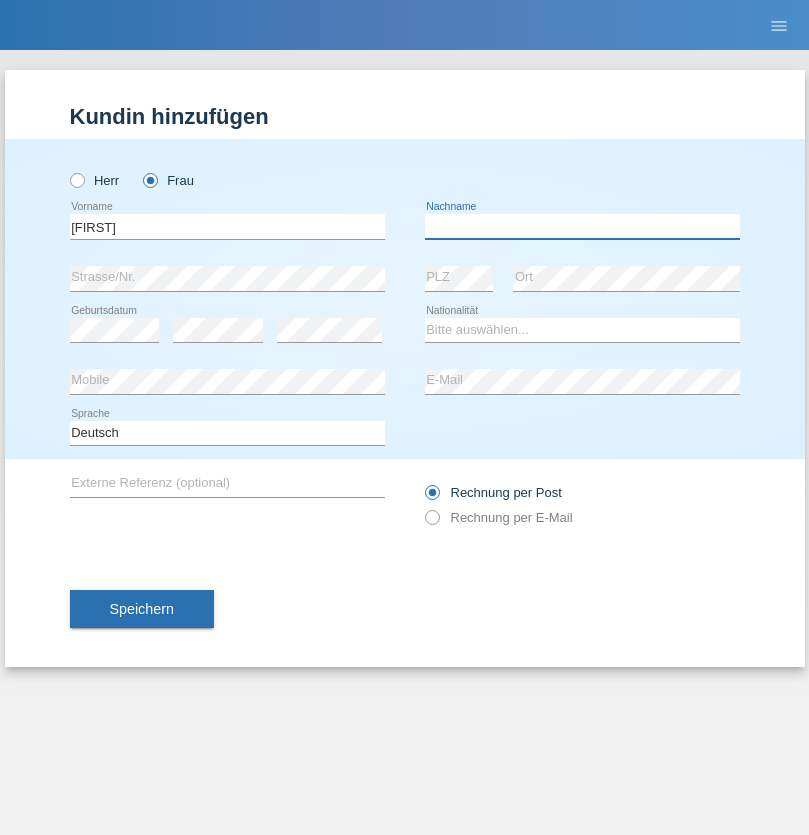 click at bounding box center (582, 226) 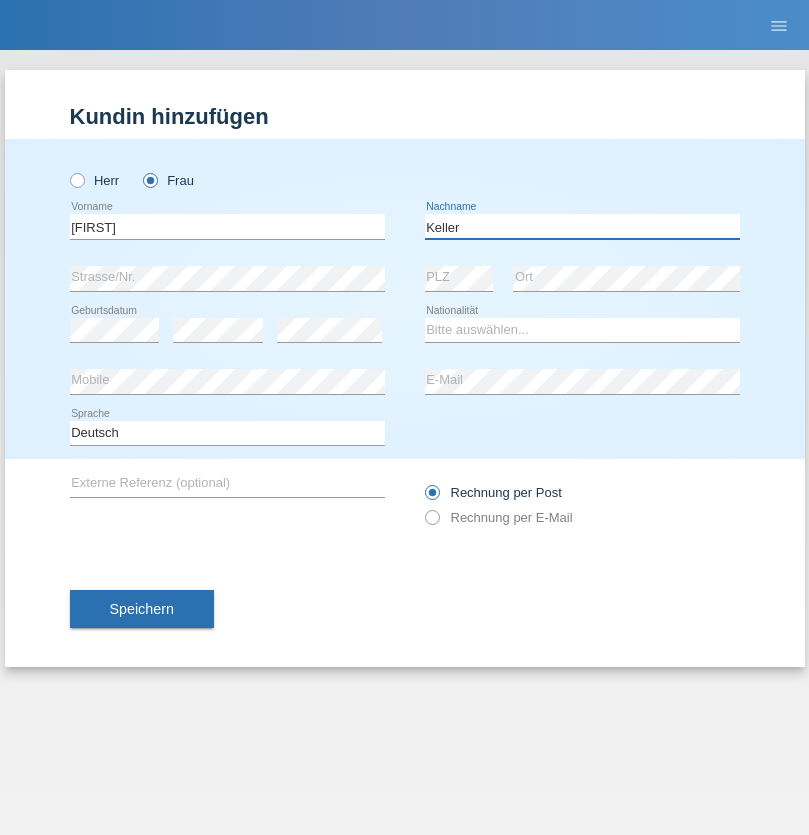 type on "Keller" 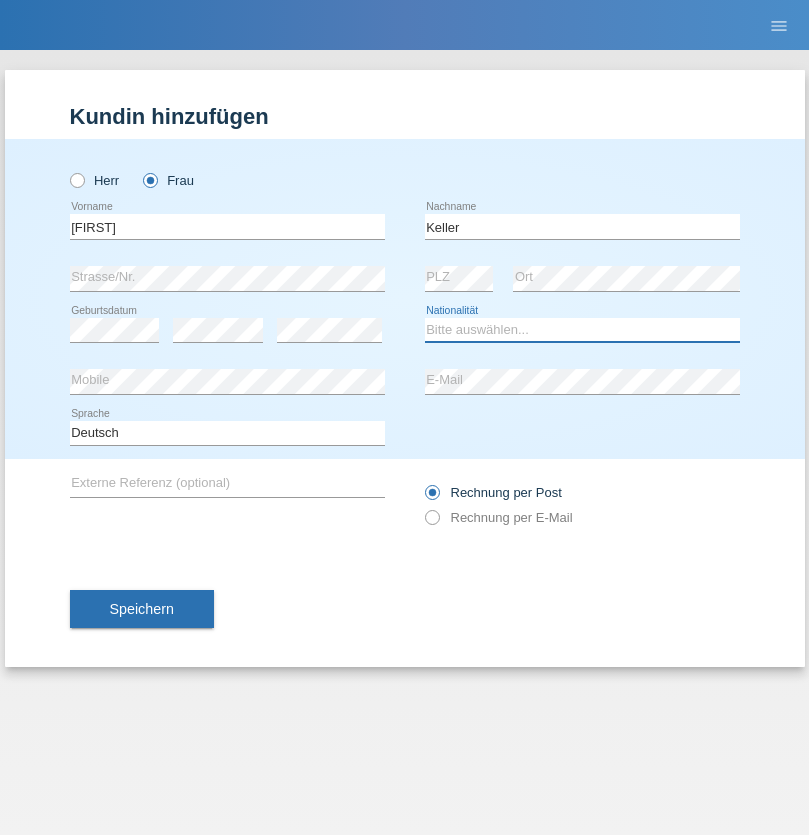 select on "CH" 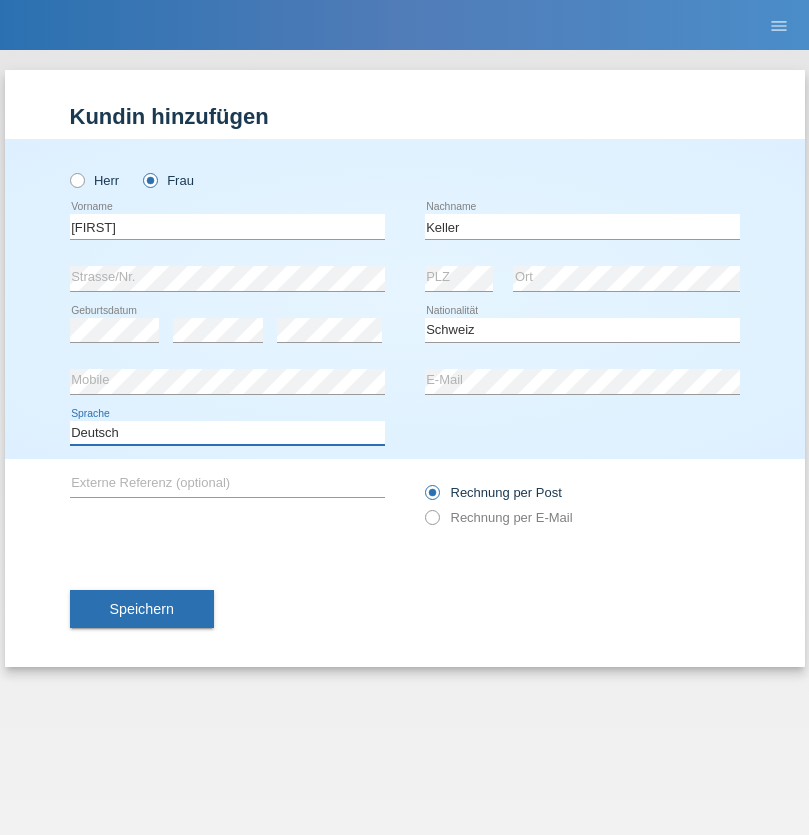 select on "en" 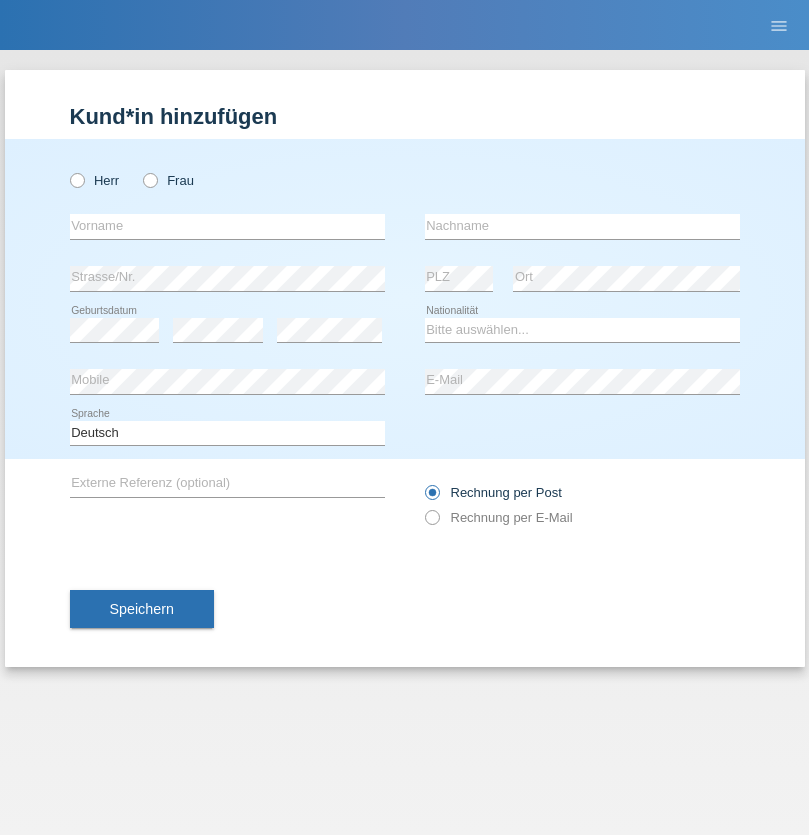scroll, scrollTop: 0, scrollLeft: 0, axis: both 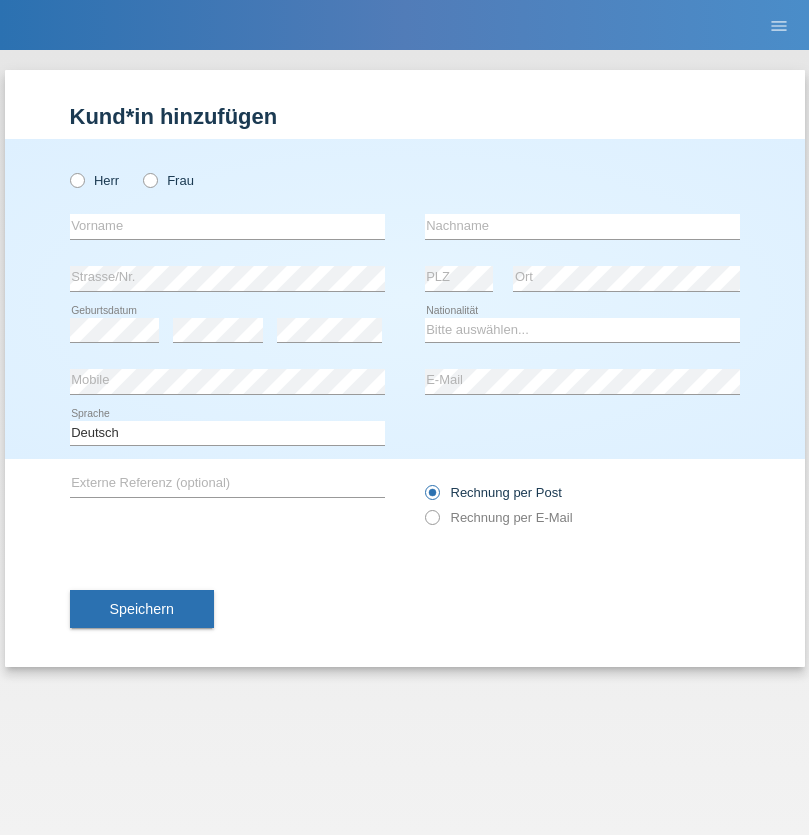 radio on "true" 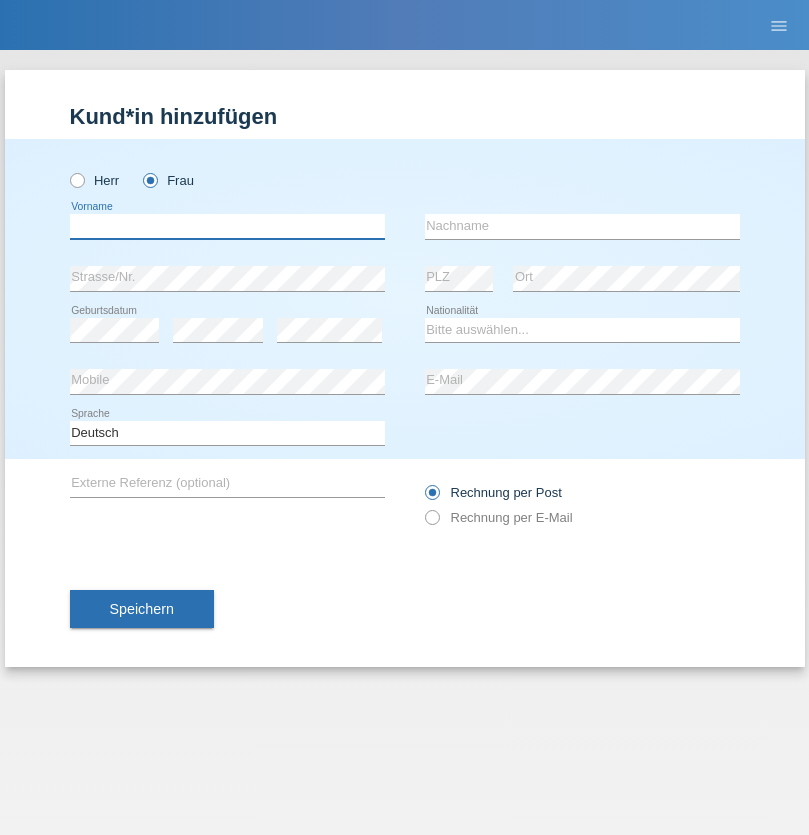 click at bounding box center (227, 226) 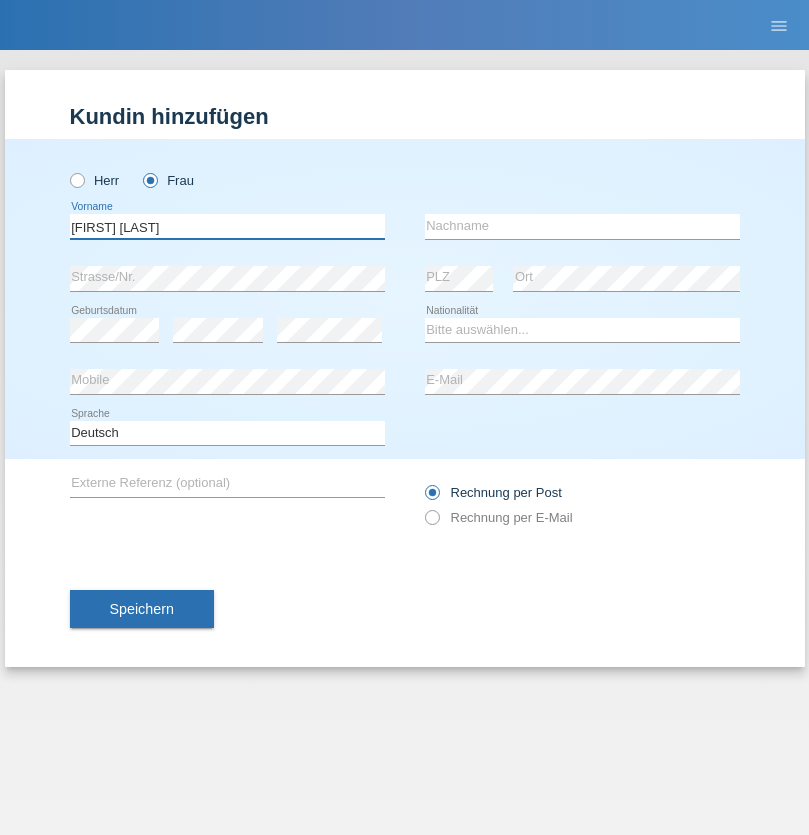type on "Maria Fernanda" 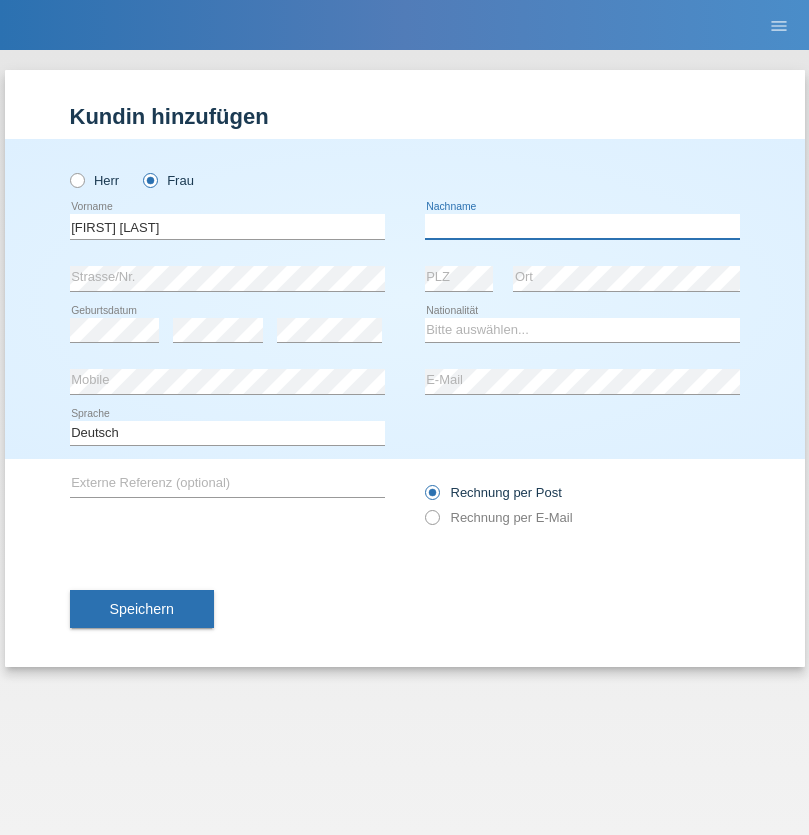 click at bounding box center [582, 226] 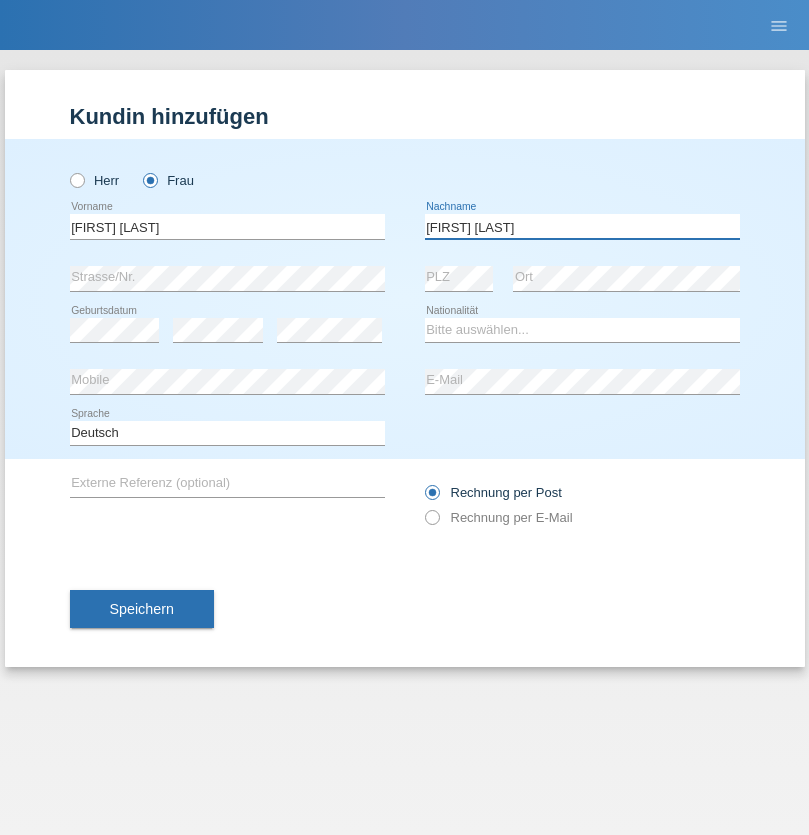 type on "Knusel Campillo" 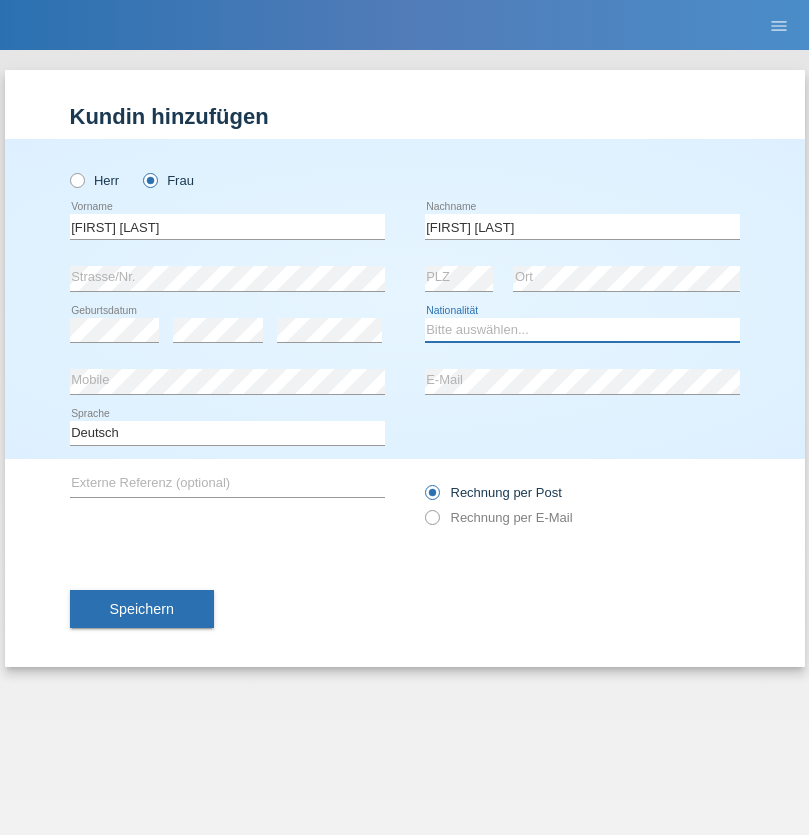 select on "CH" 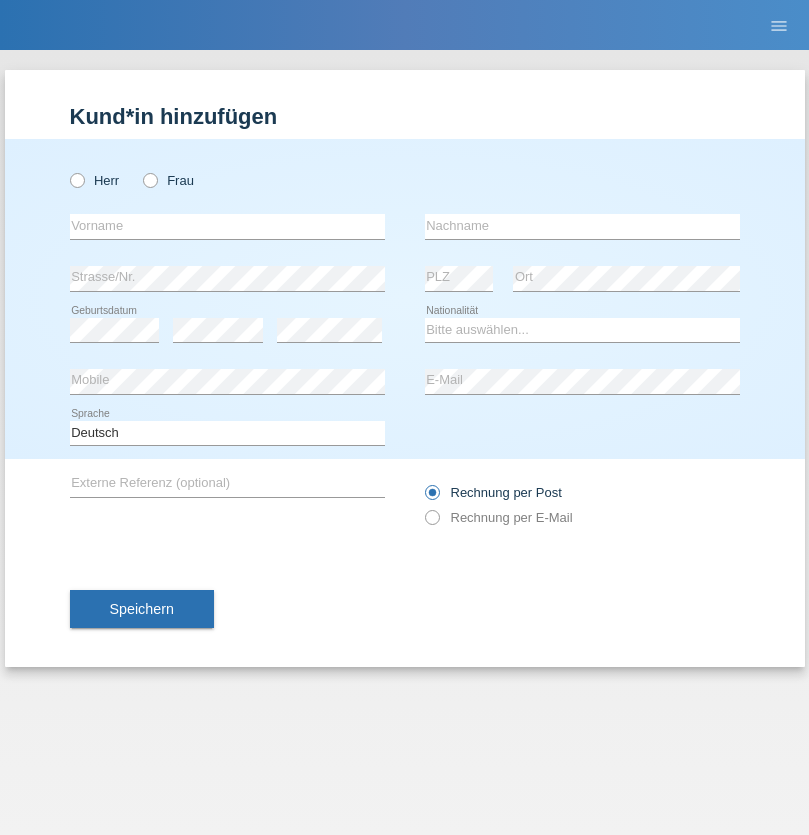 scroll, scrollTop: 0, scrollLeft: 0, axis: both 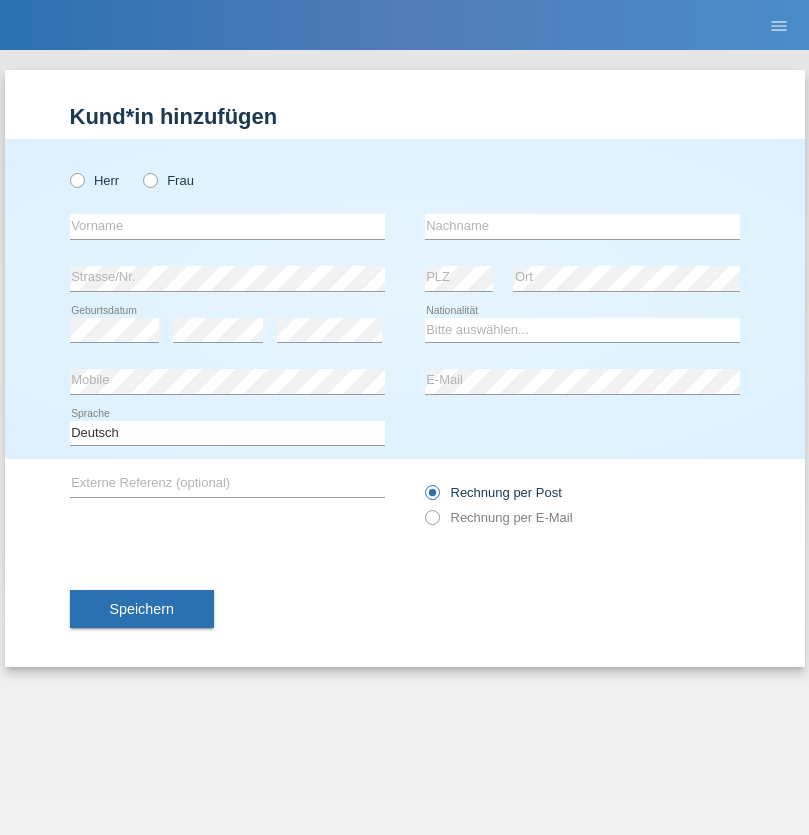 radio on "true" 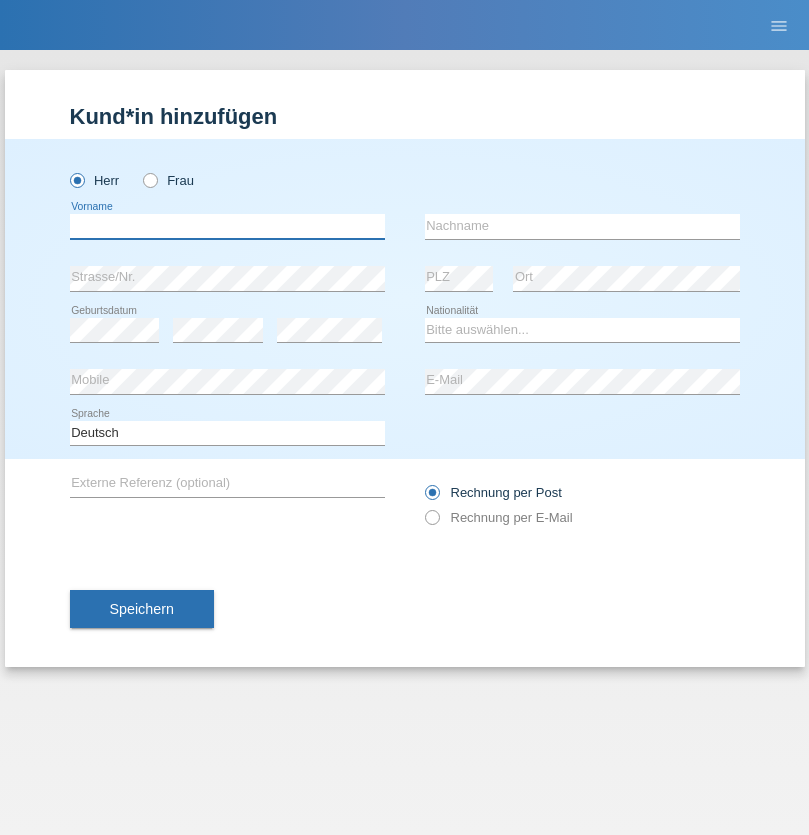 click at bounding box center (227, 226) 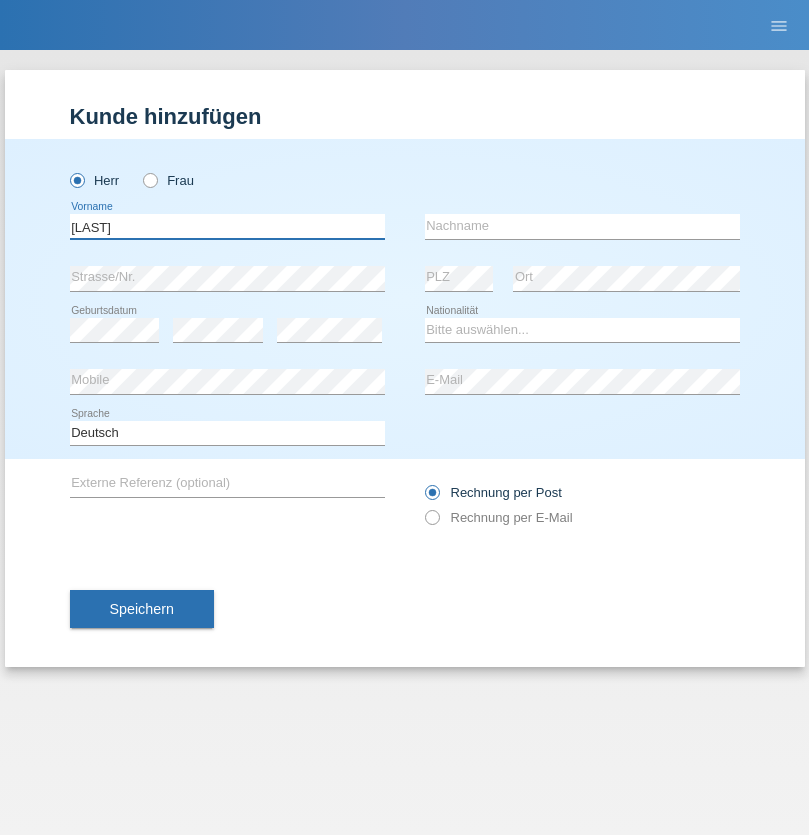 type on "[LAST]" 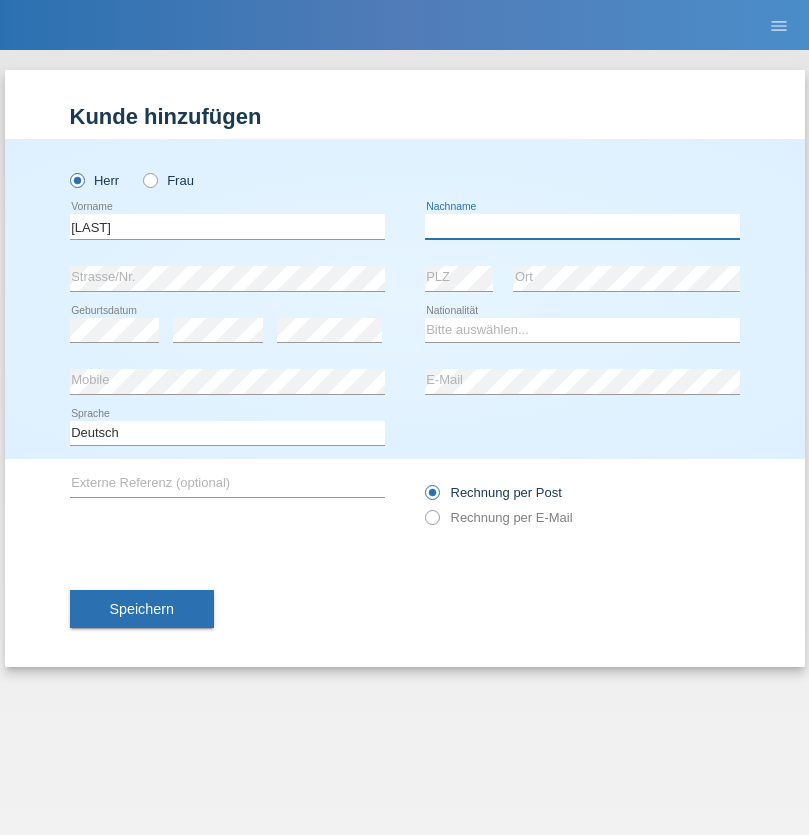 click at bounding box center [582, 226] 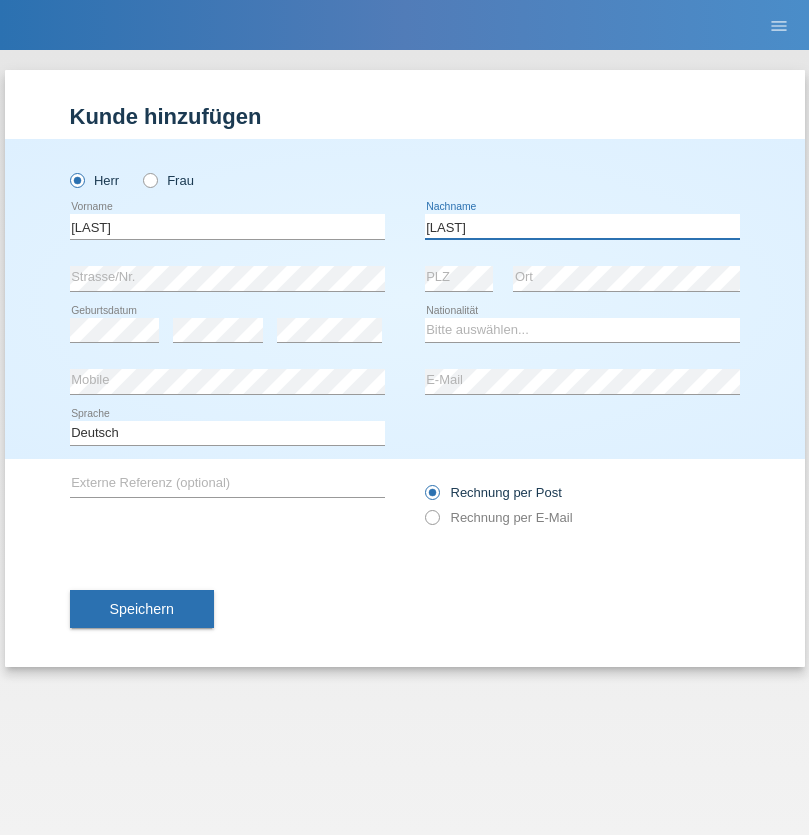 type on "[LAST]" 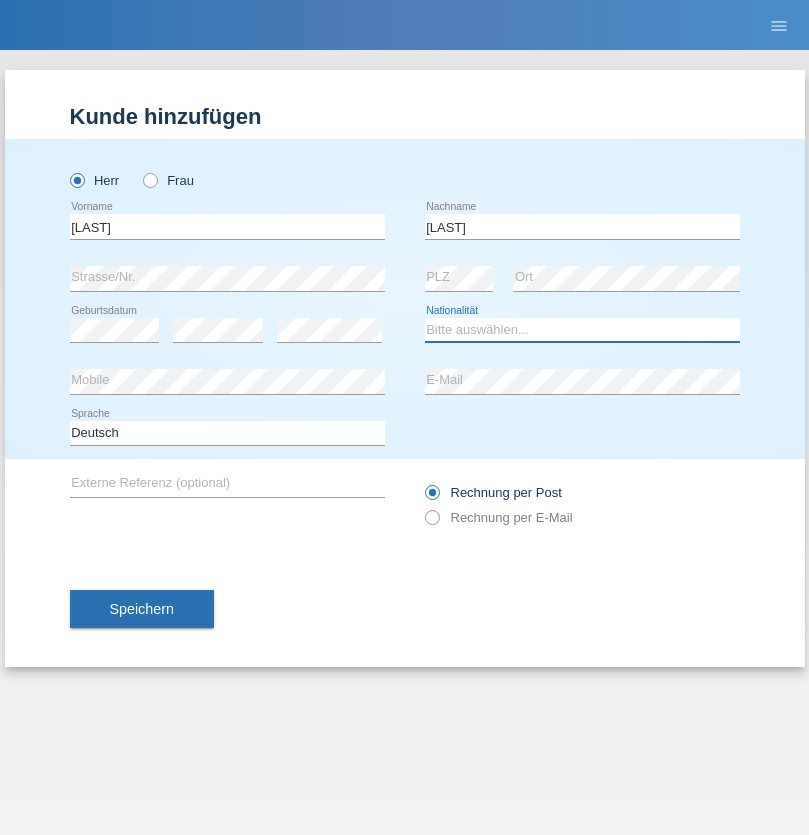 select on "XK" 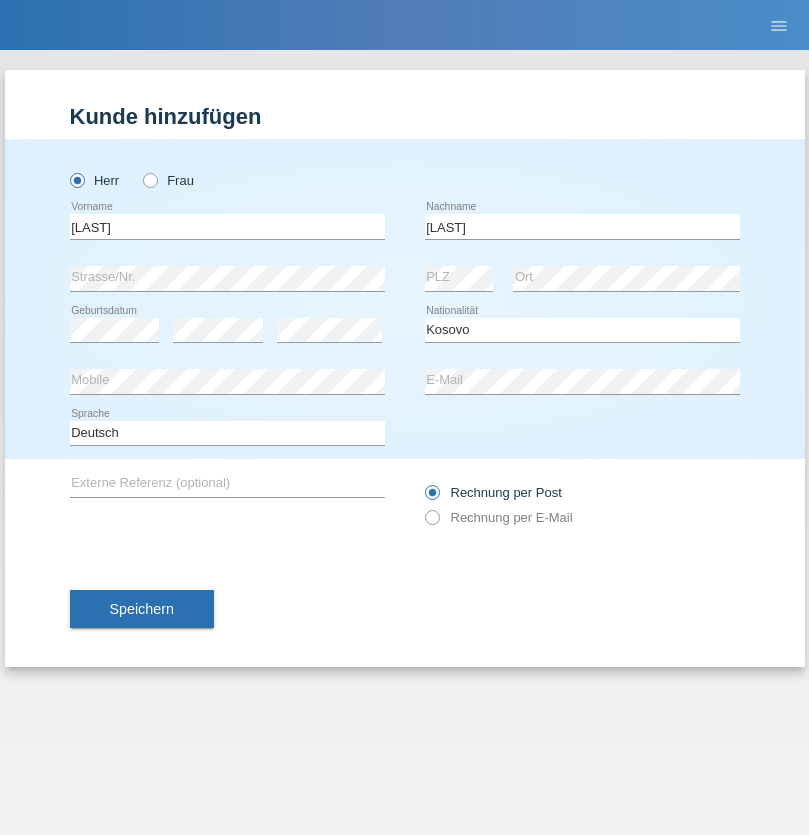 select on "C" 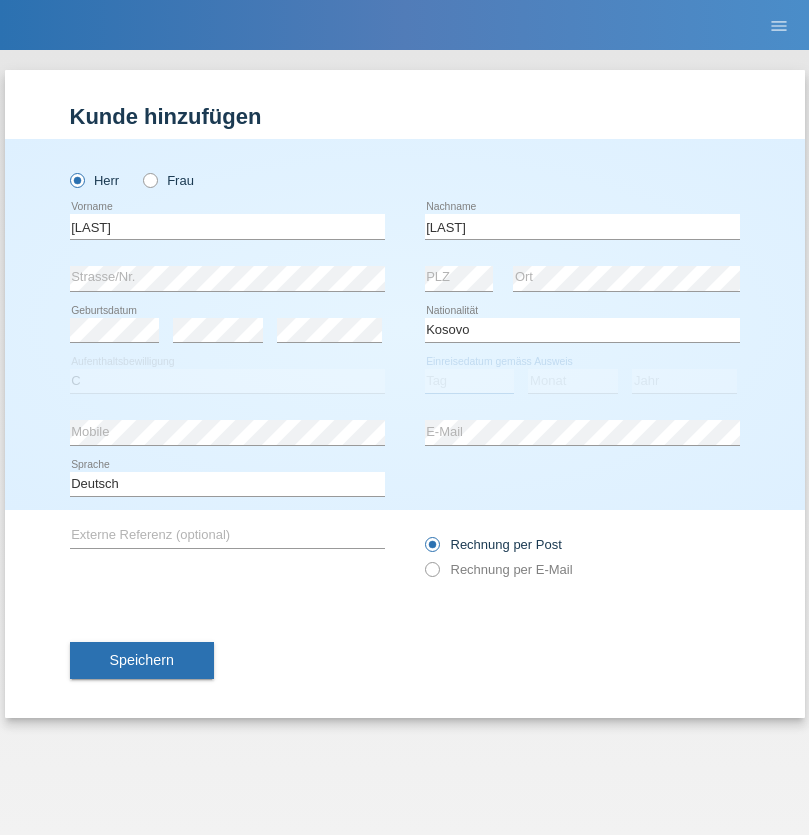 select on "08" 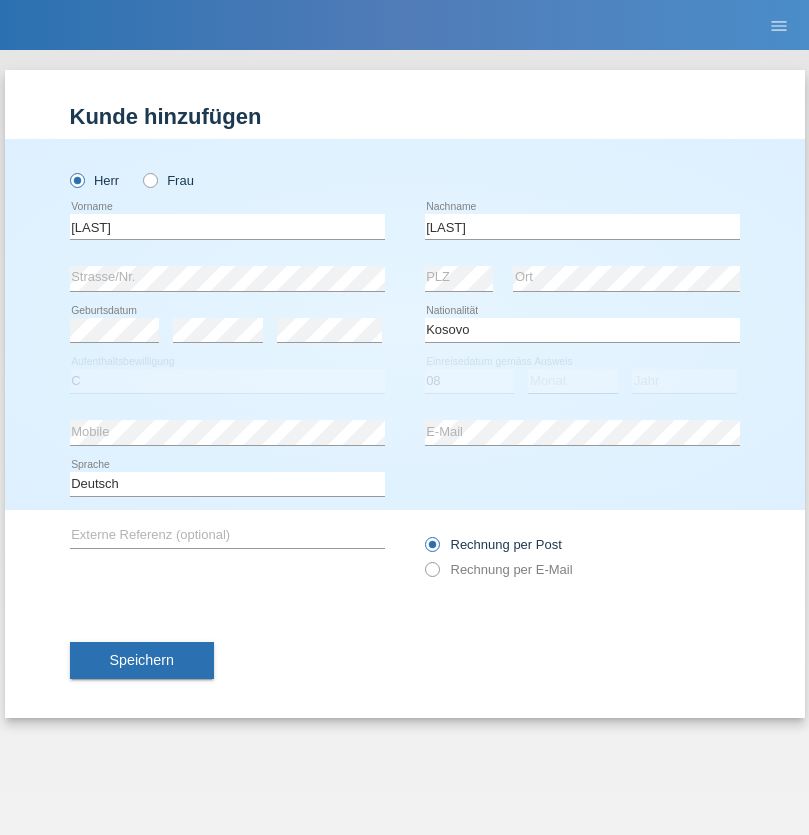 select on "02" 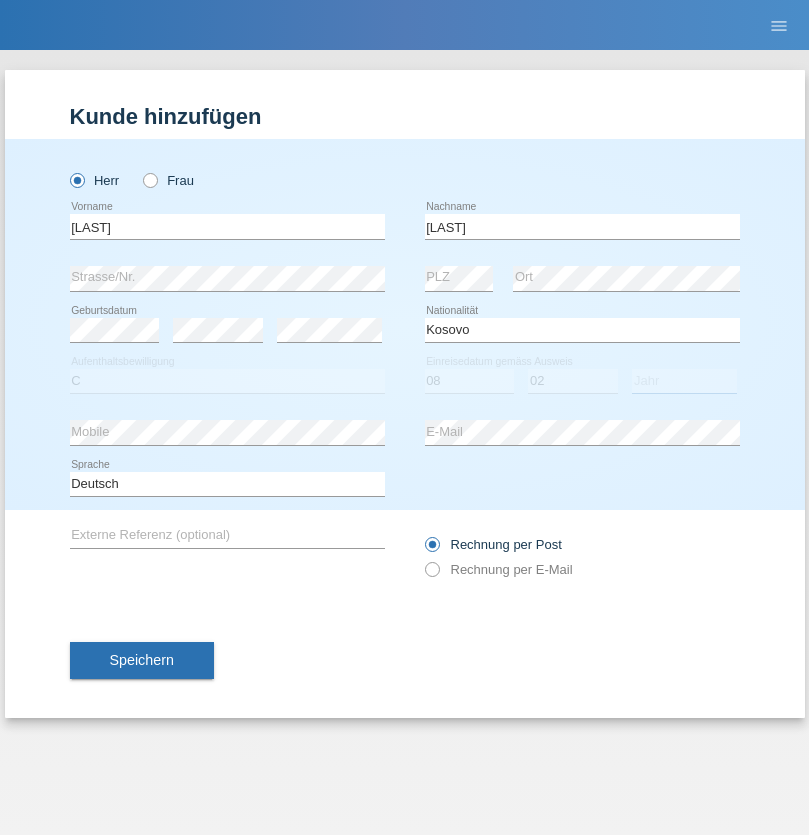 select on "1979" 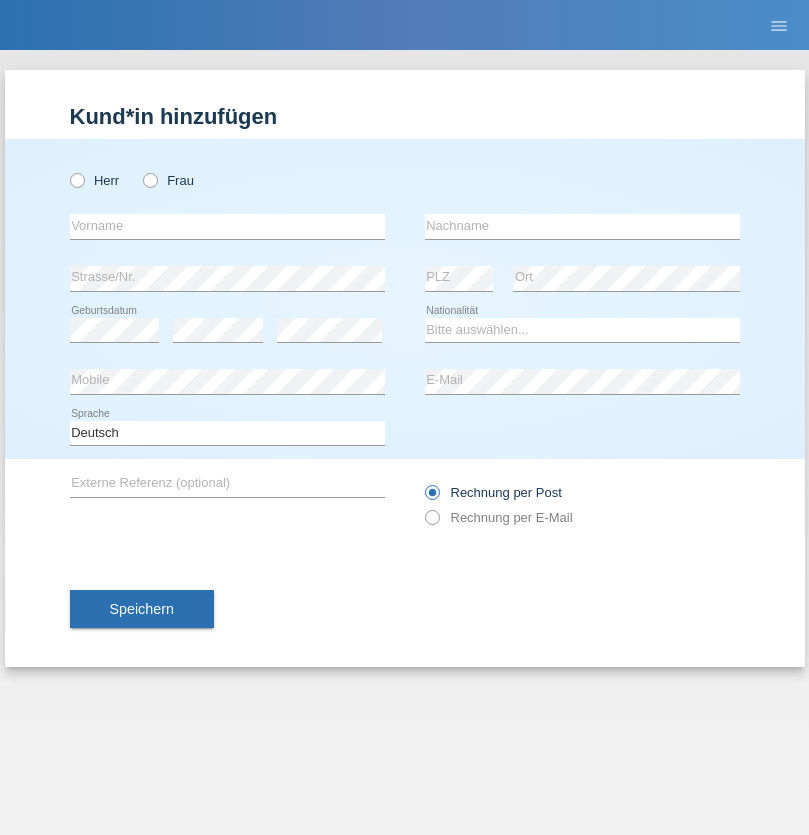 scroll, scrollTop: 0, scrollLeft: 0, axis: both 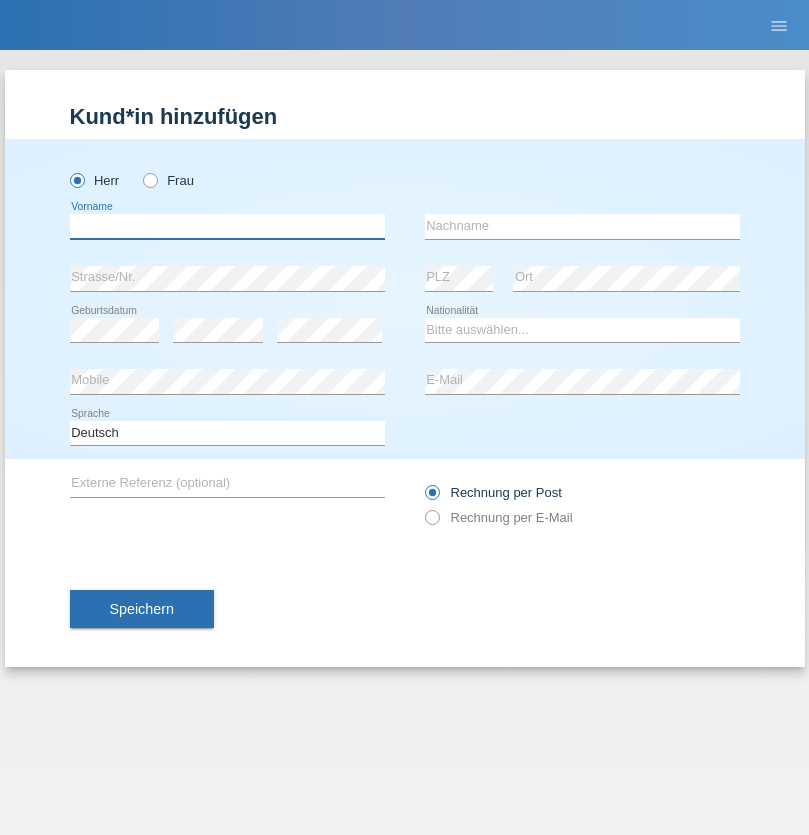 click at bounding box center (227, 226) 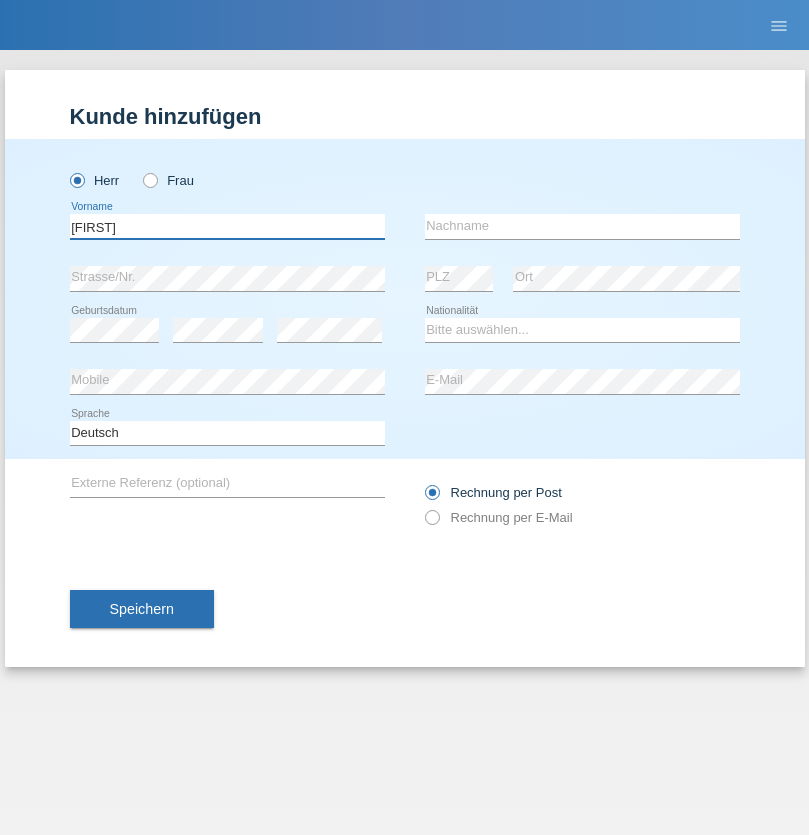 type on "[FIRST]" 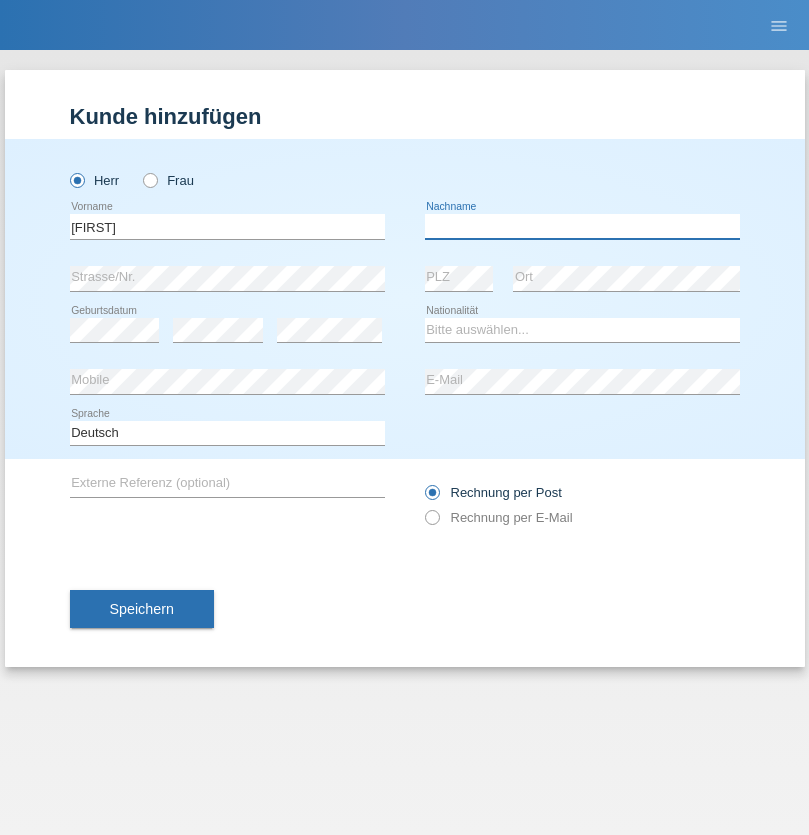 click at bounding box center (582, 226) 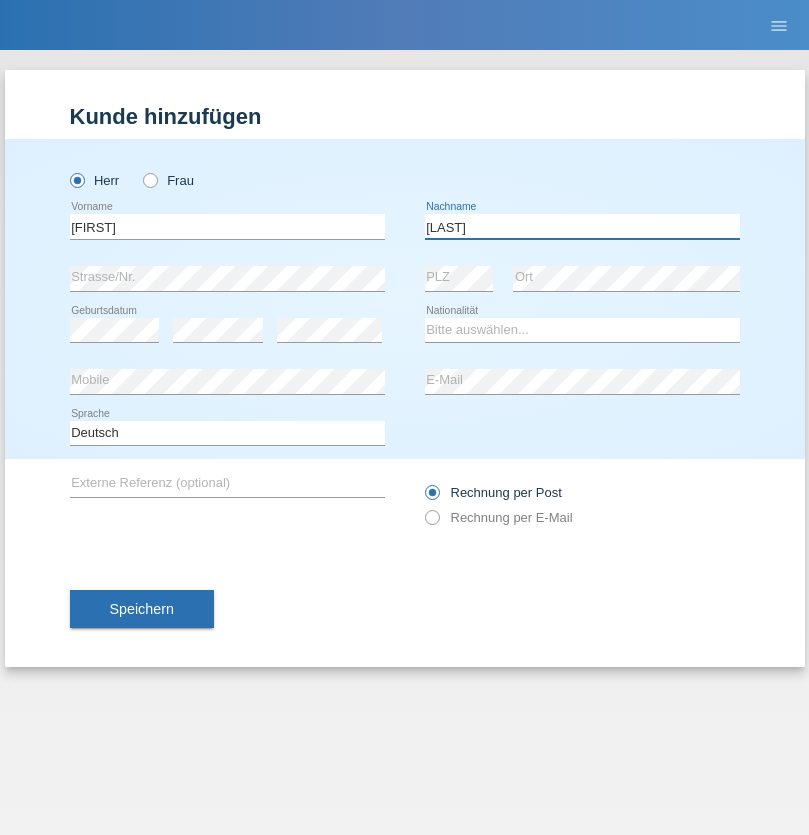 type on "[LAST]" 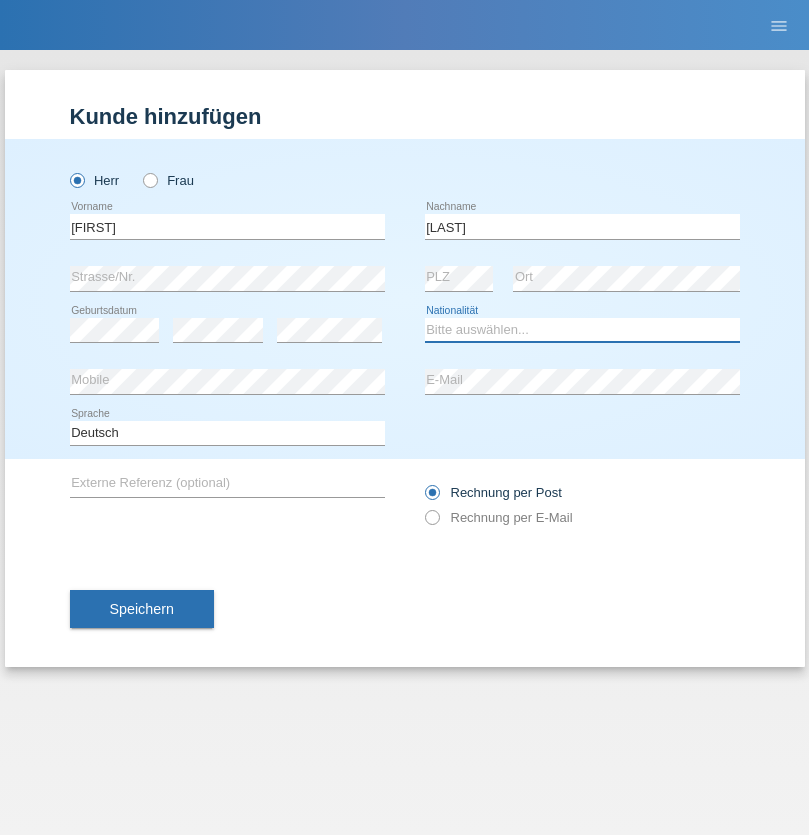select on "CH" 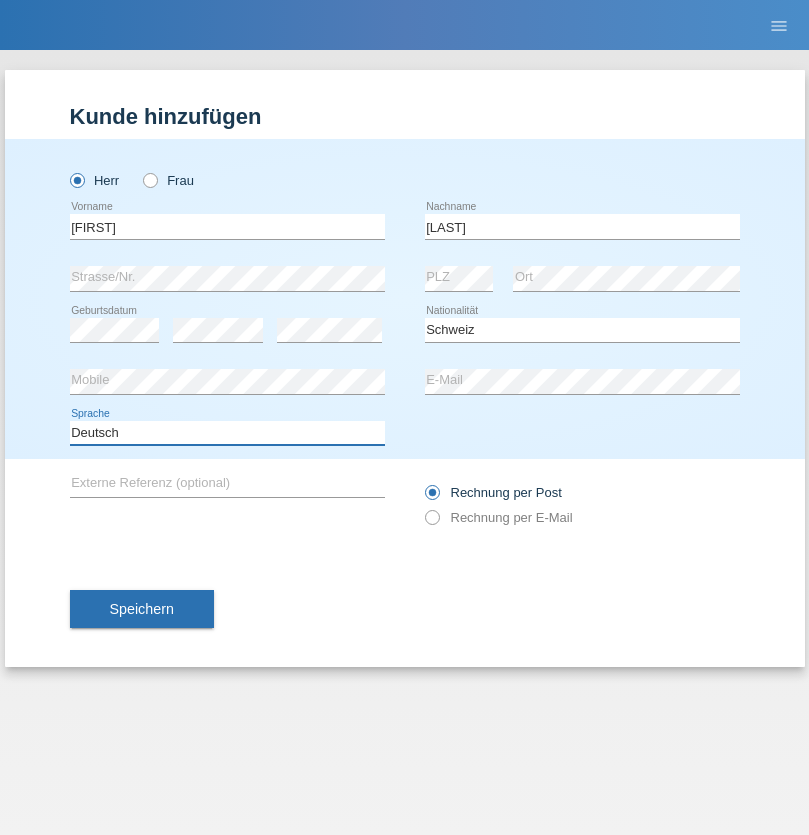 select on "en" 